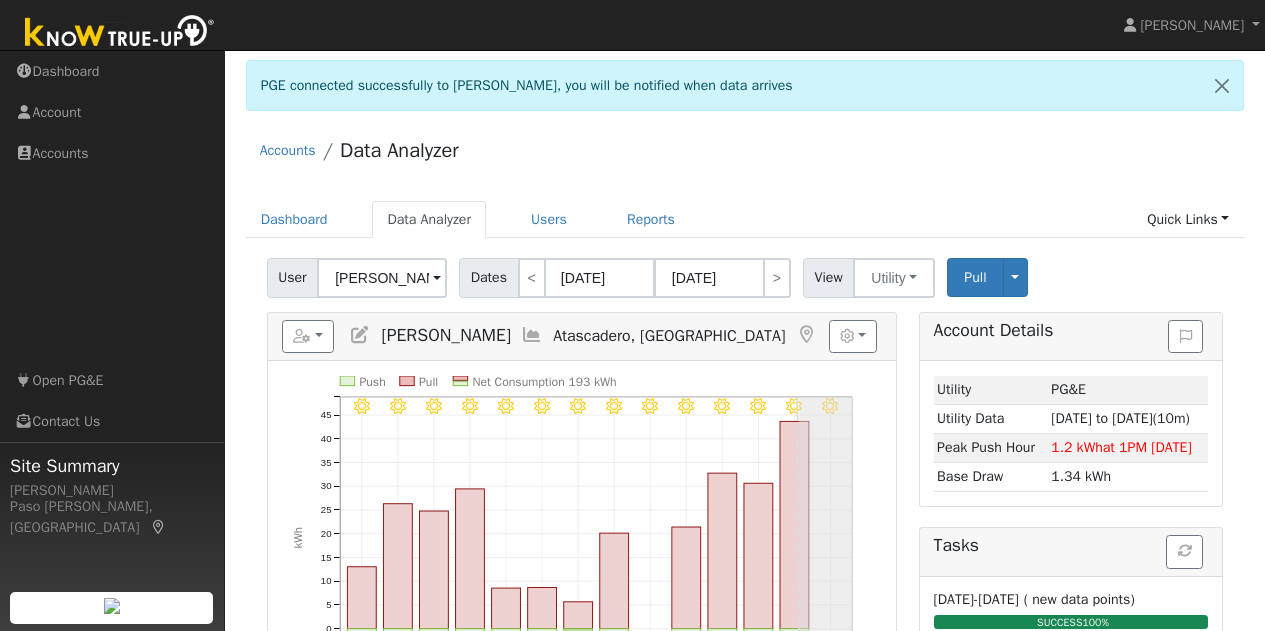 scroll, scrollTop: 194, scrollLeft: 0, axis: vertical 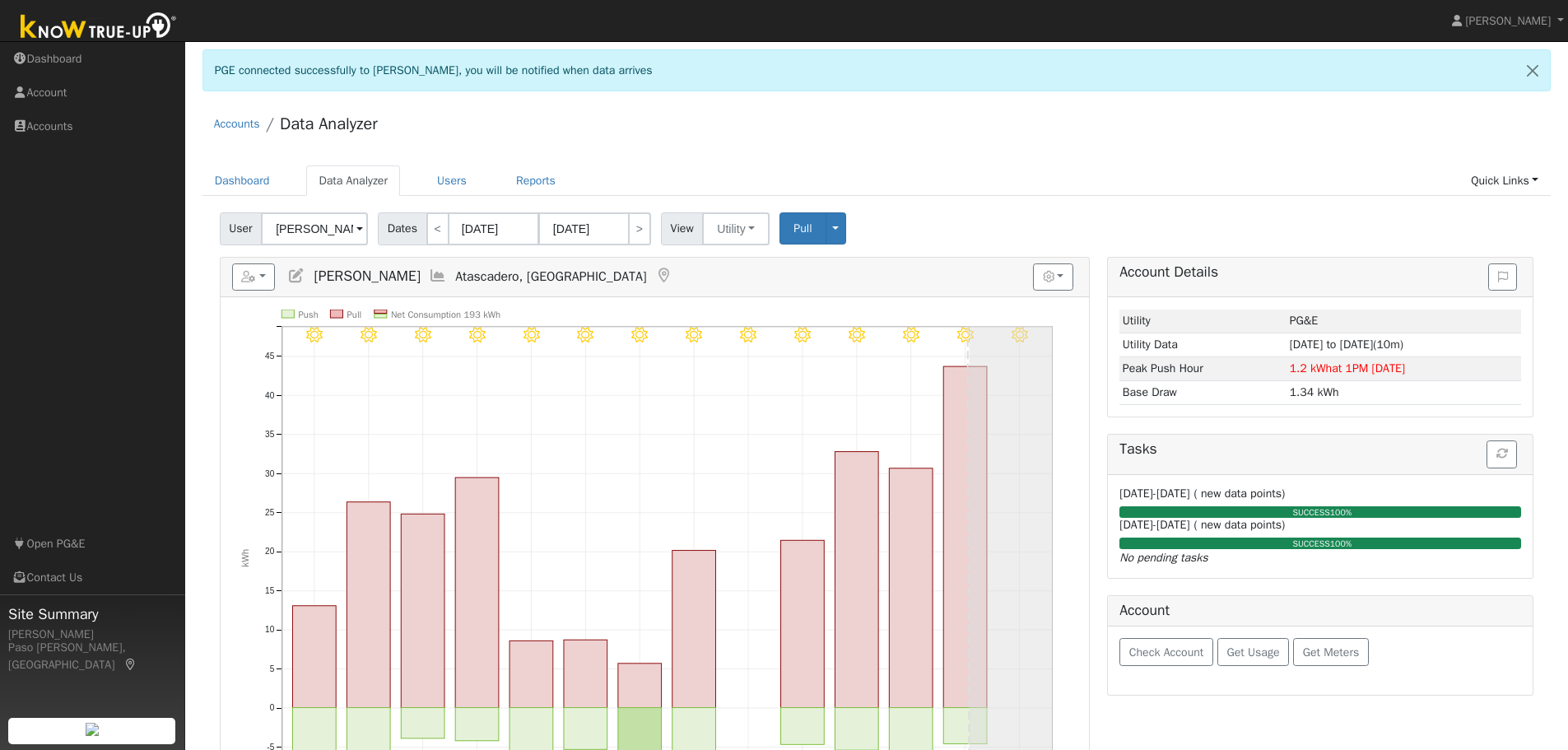 click on "Accounts
Data Analyzer" at bounding box center (877, 128) 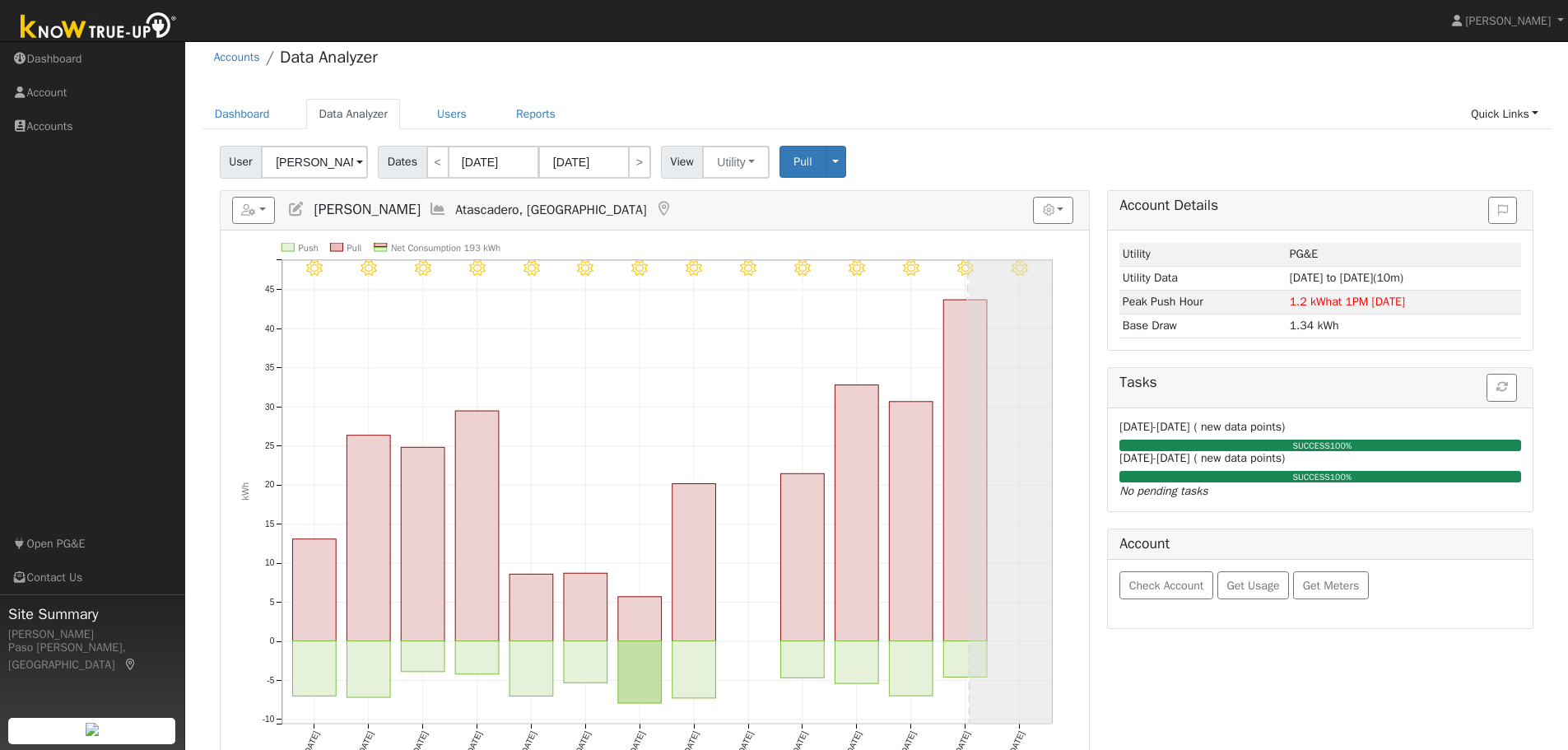 scroll, scrollTop: 98, scrollLeft: 0, axis: vertical 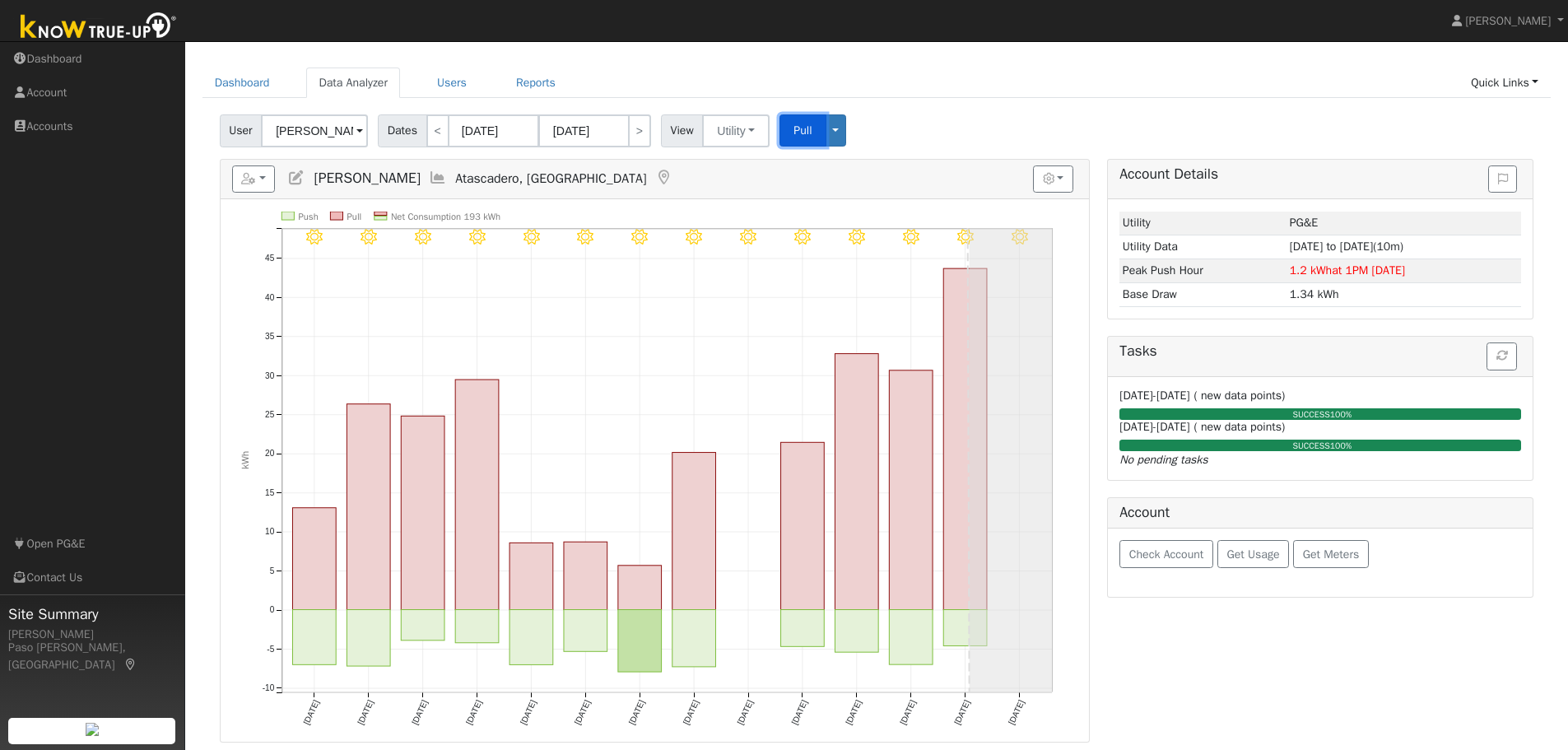 click on "Pull" at bounding box center [803, 130] 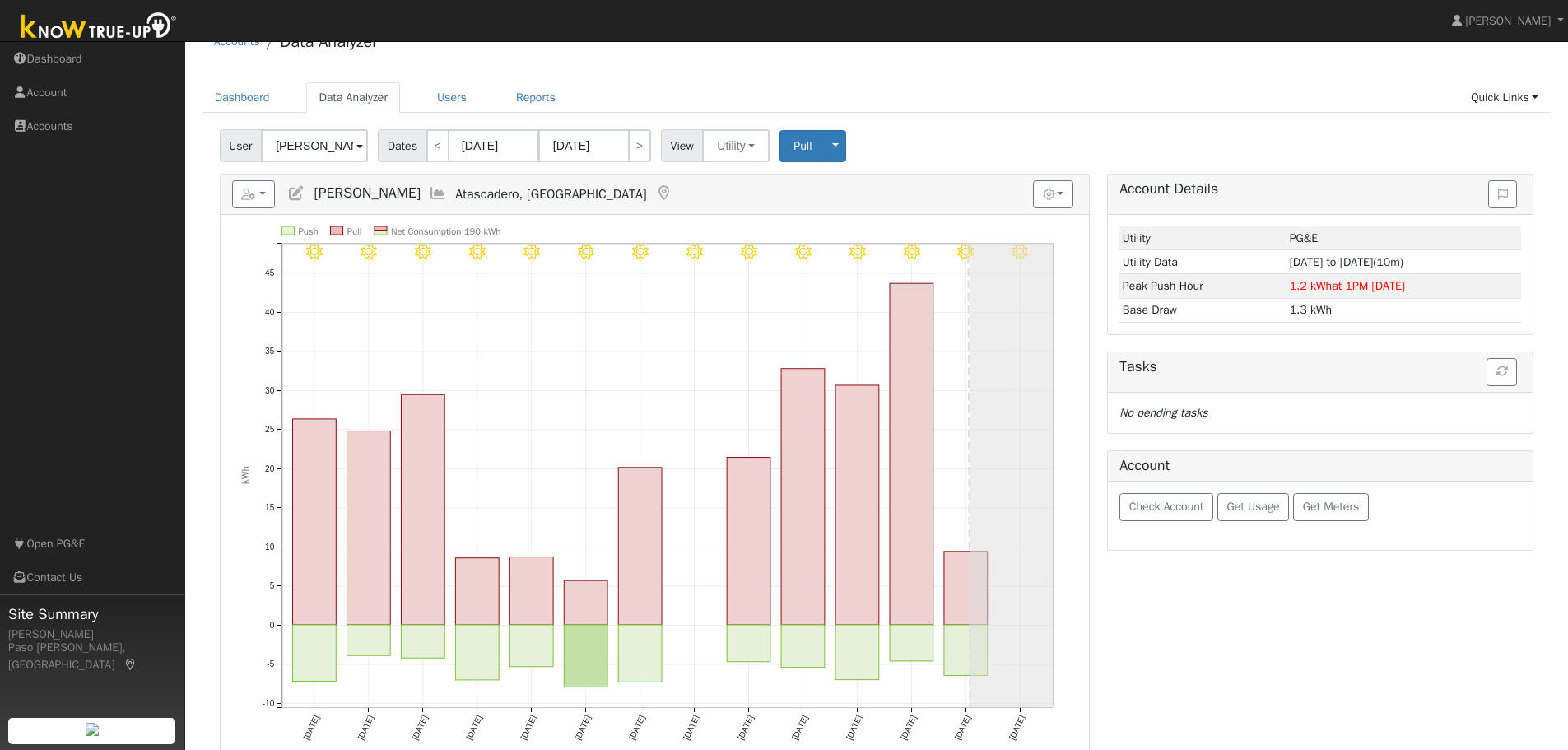 scroll, scrollTop: 44, scrollLeft: 0, axis: vertical 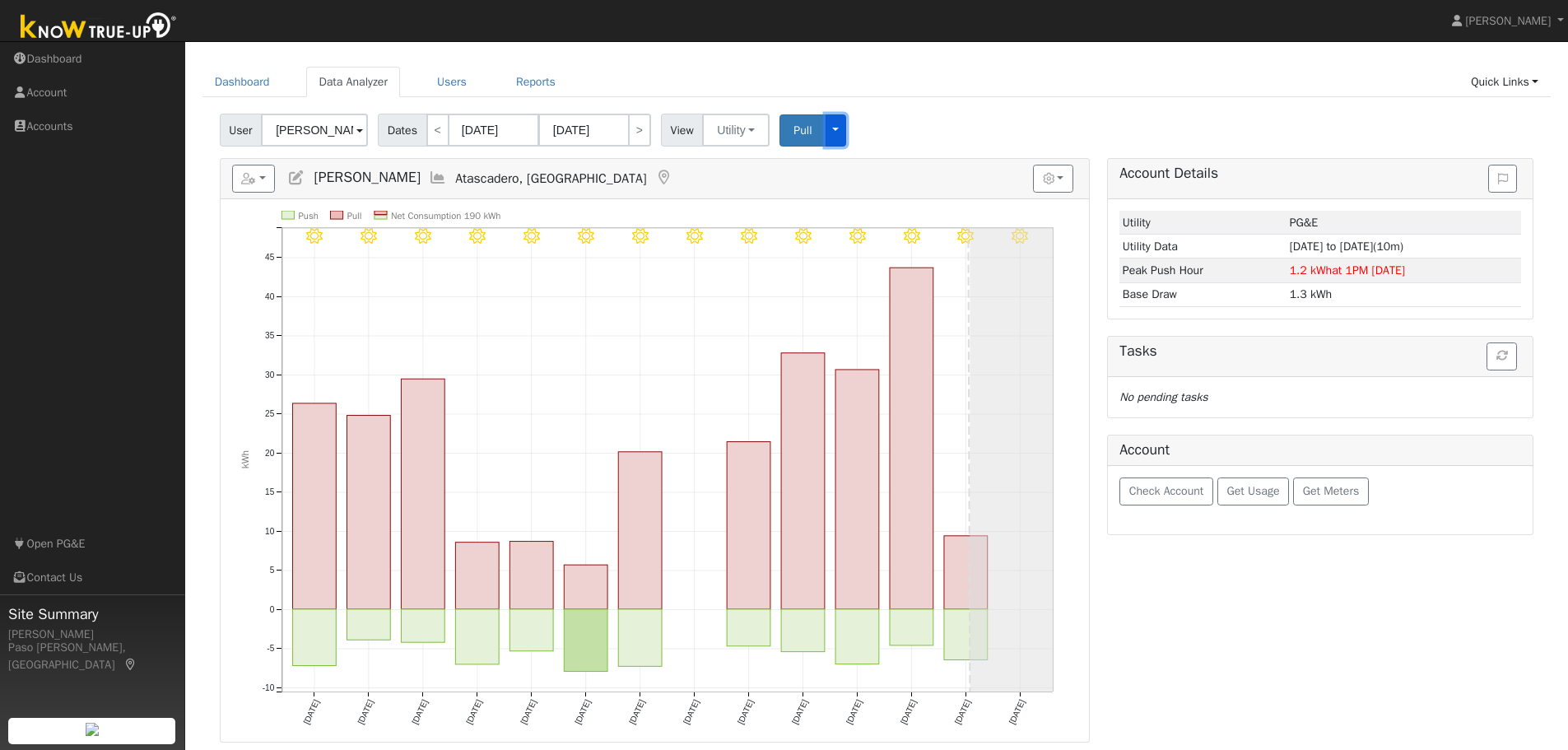 click on "Toggle Dropdown" at bounding box center (836, 130) 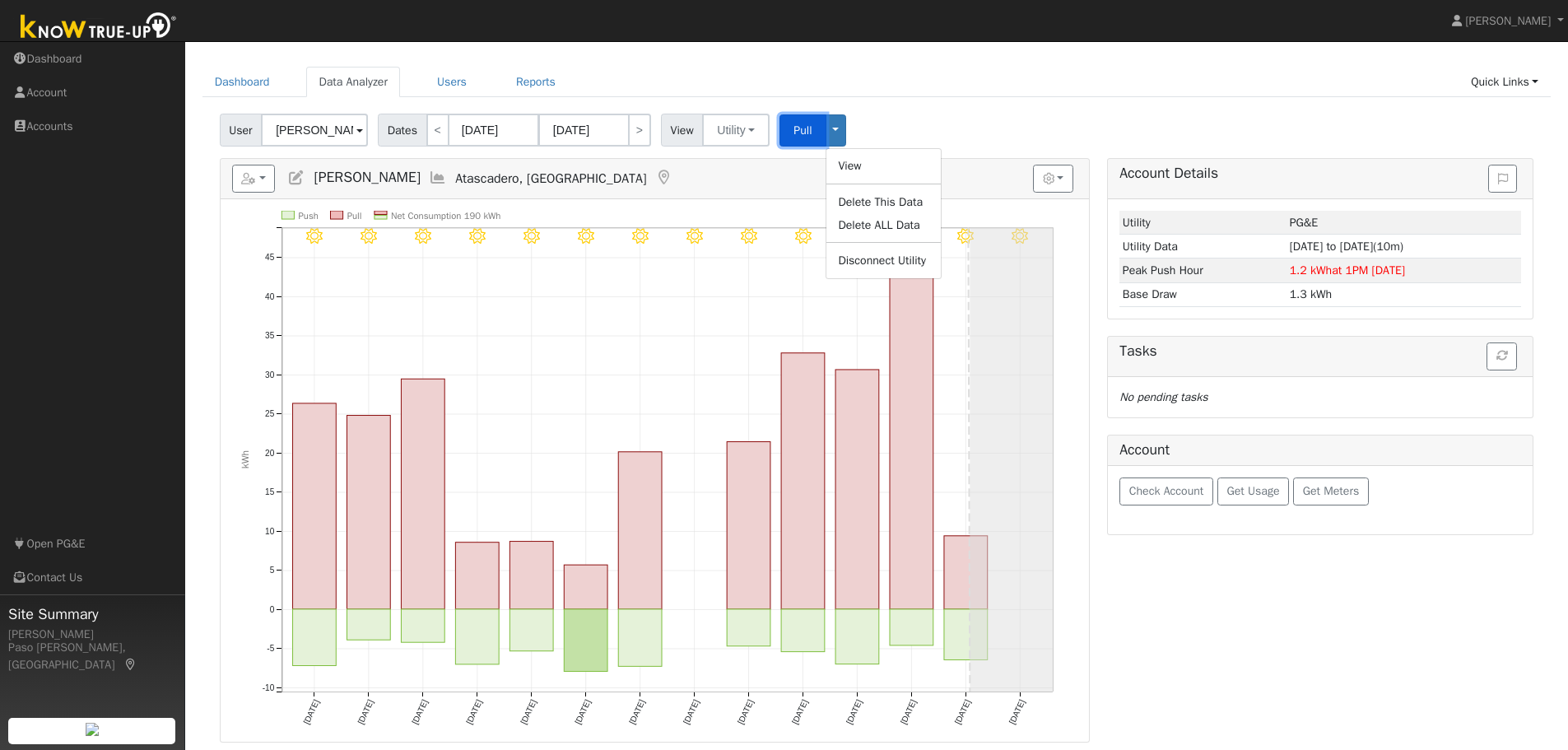 click on "Pull" at bounding box center (803, 130) 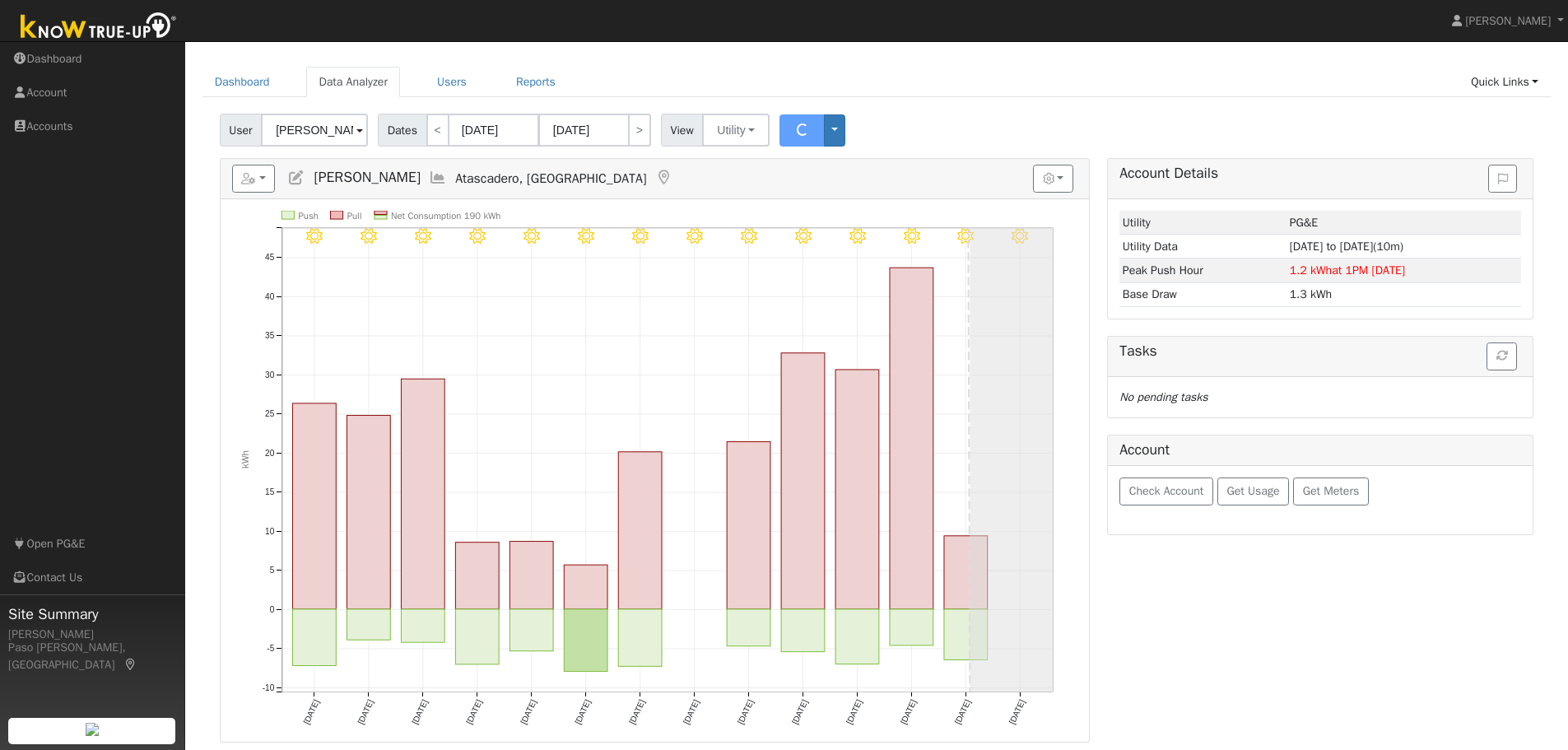 click on "Toggle Dropdown View Delete This Data Delete ALL Data Disconnect Utility" at bounding box center (814, 130) 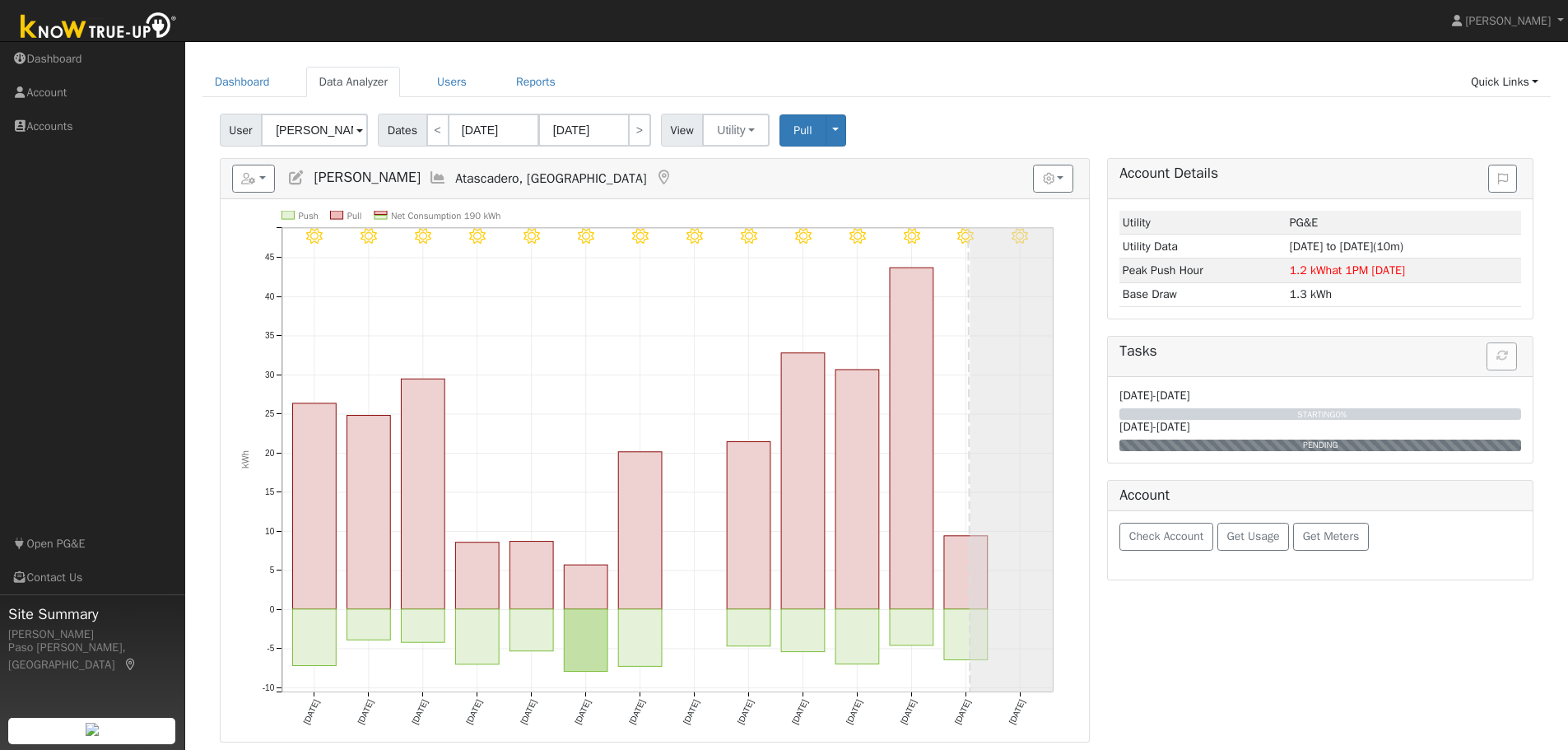 click on "Tasks" at bounding box center [1320, 351] 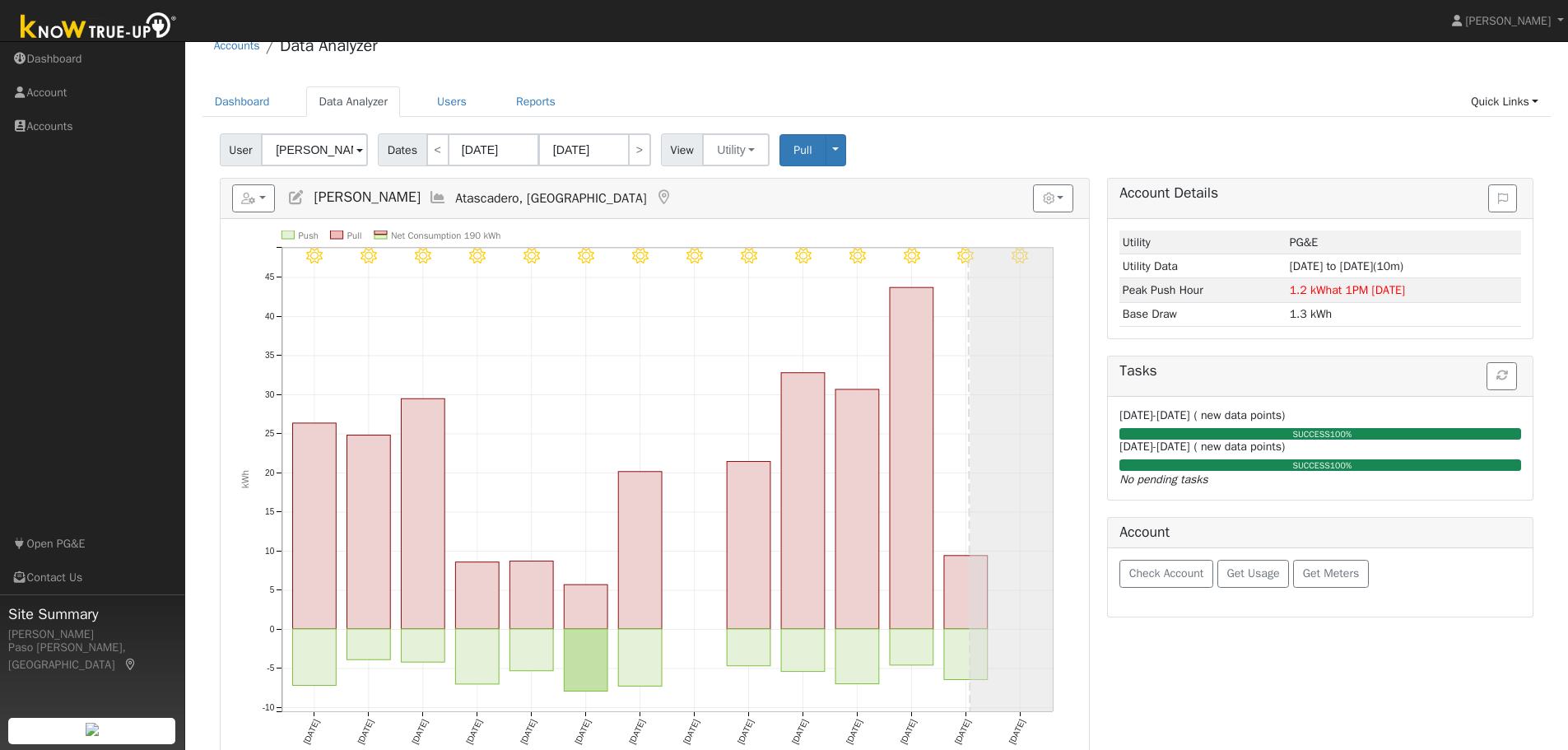 scroll, scrollTop: 44, scrollLeft: 0, axis: vertical 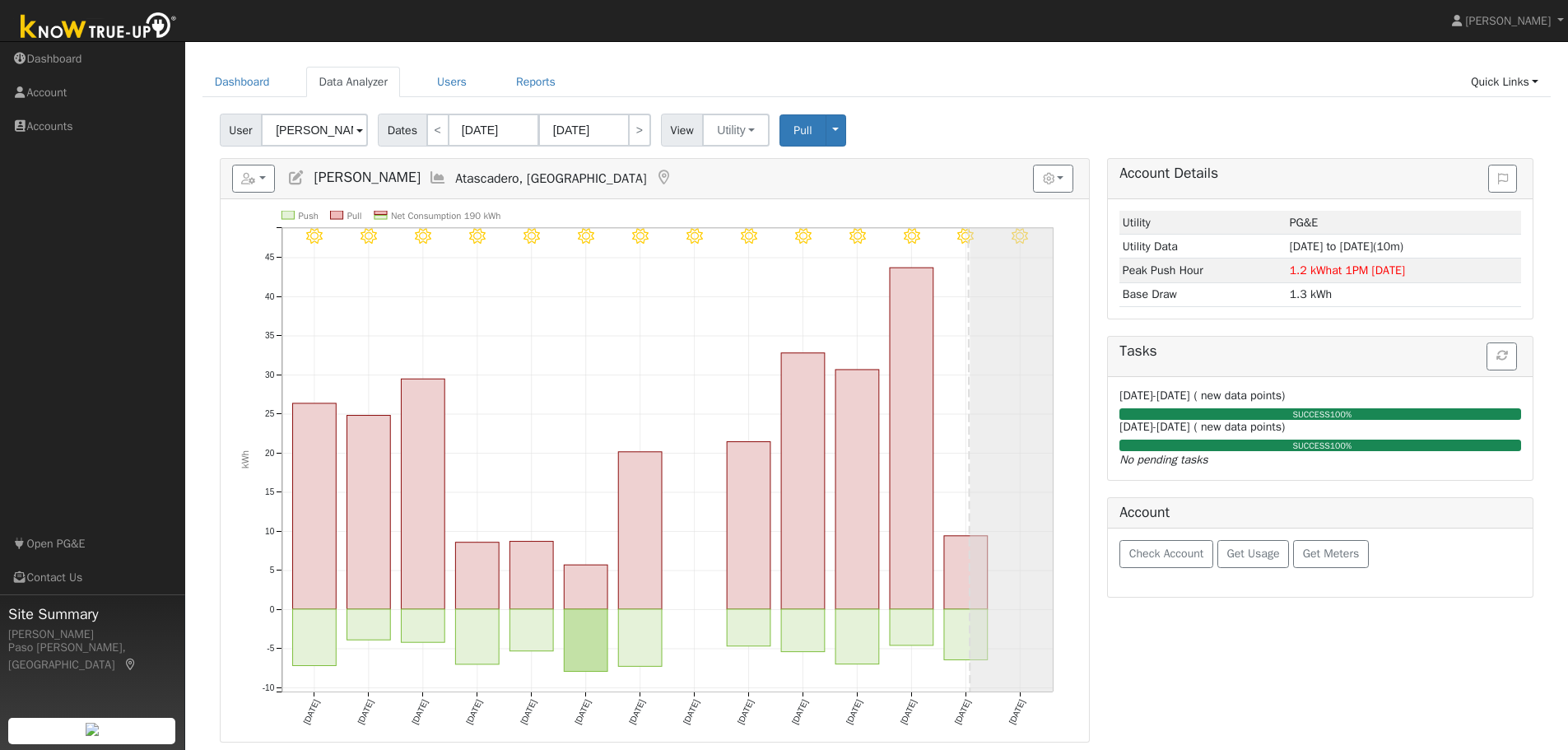 drag, startPoint x: 923, startPoint y: 168, endPoint x: 914, endPoint y: 180, distance: 15 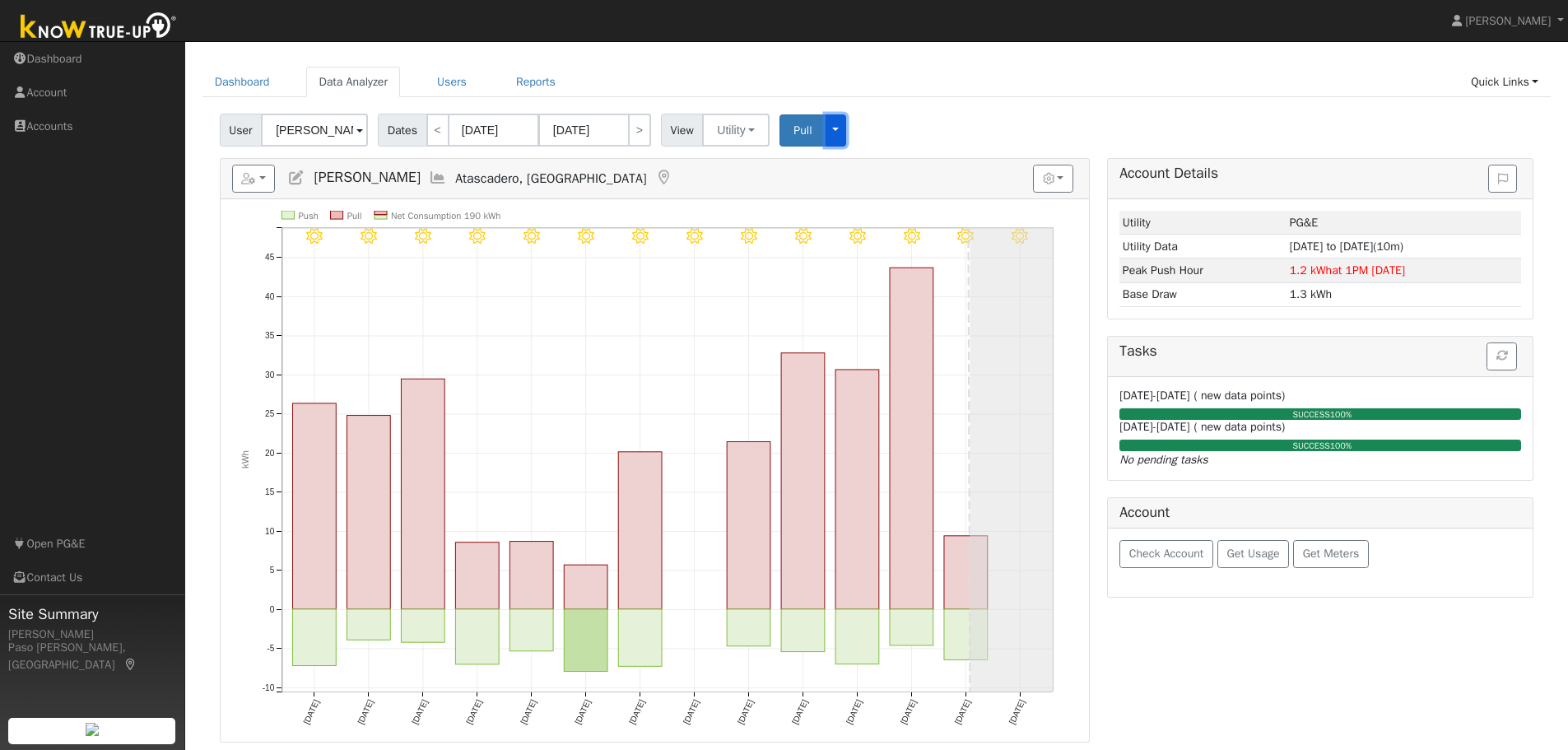click on "Toggle Dropdown" at bounding box center (836, 130) 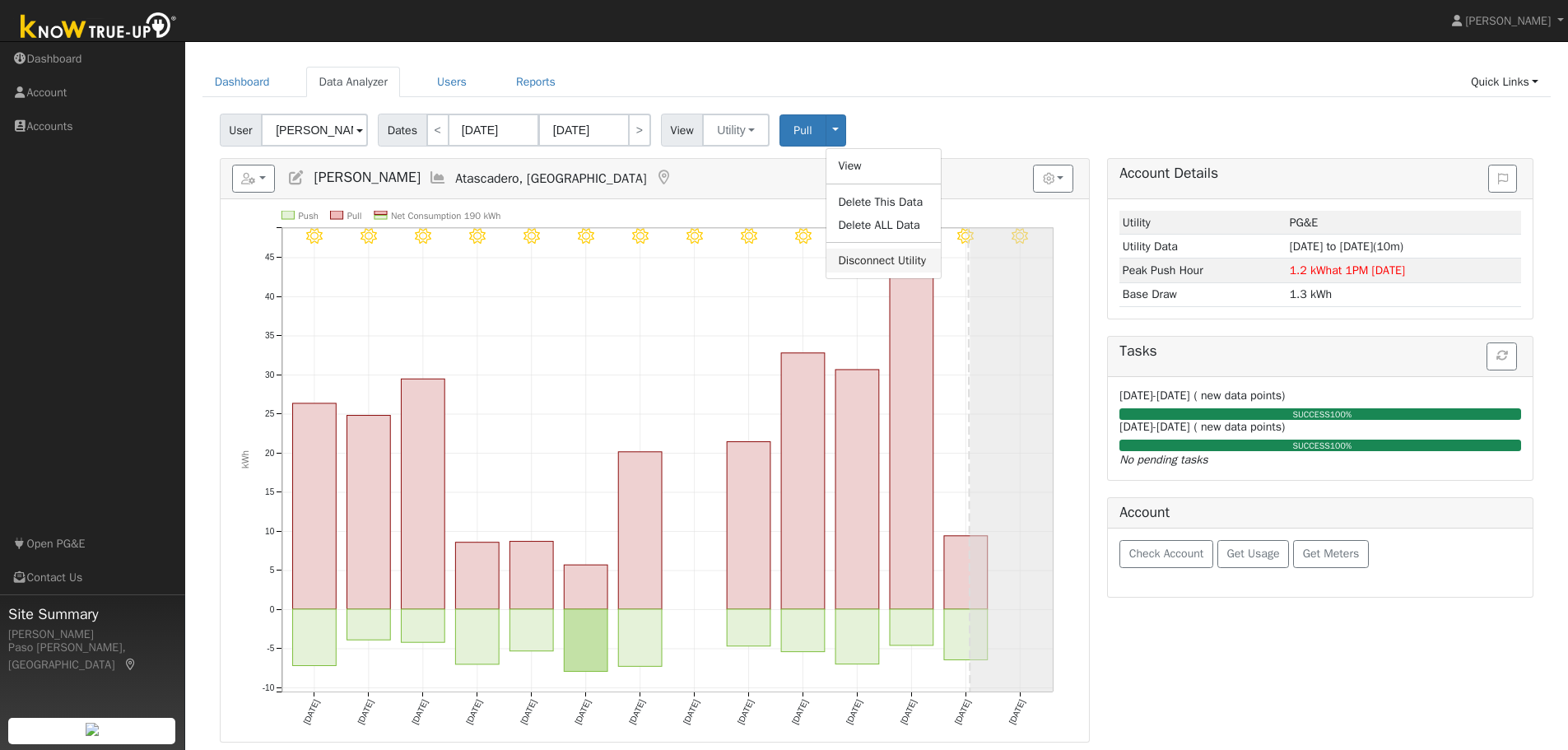 click on "Disconnect Utility" at bounding box center [883, 260] 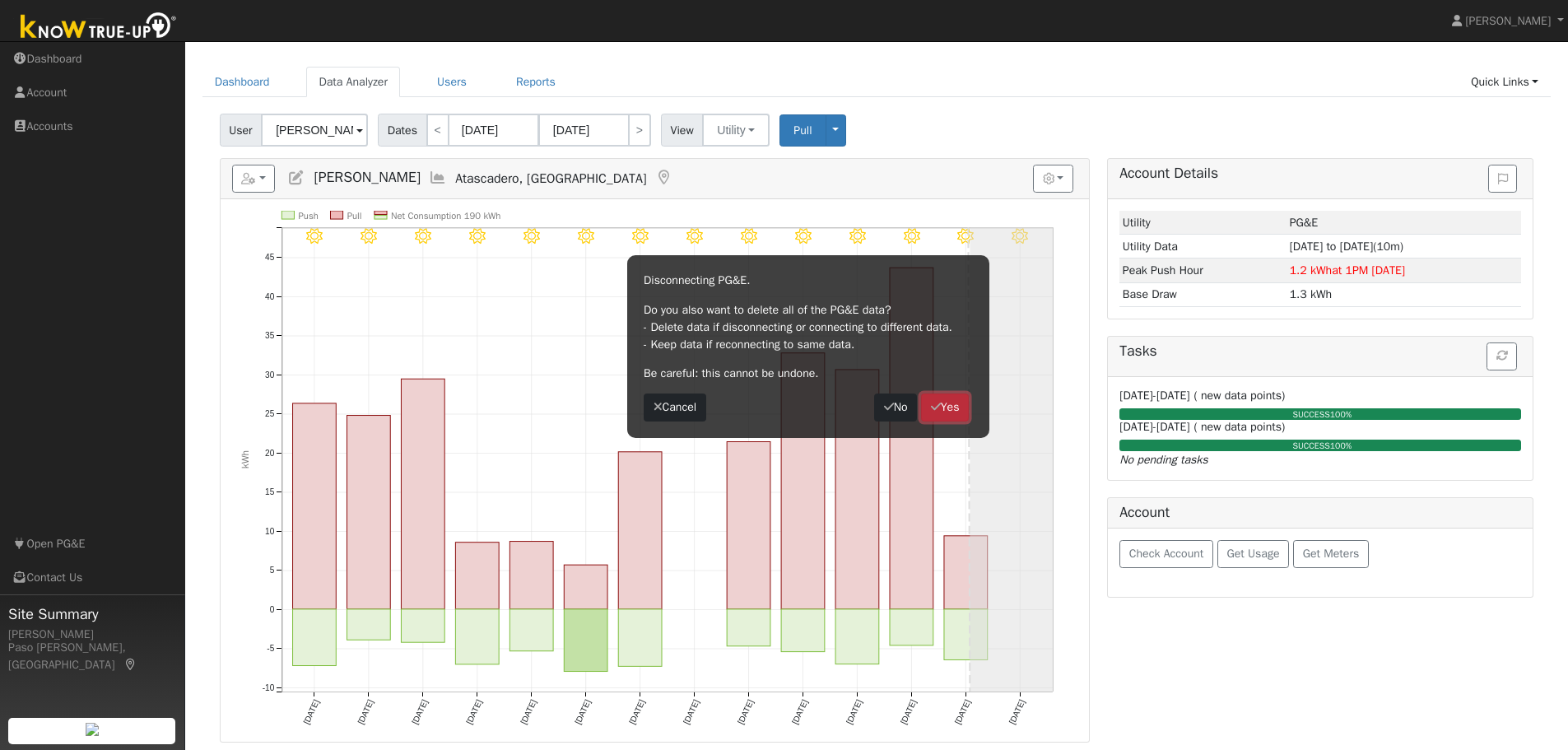 click on "Yes" at bounding box center (945, 408) 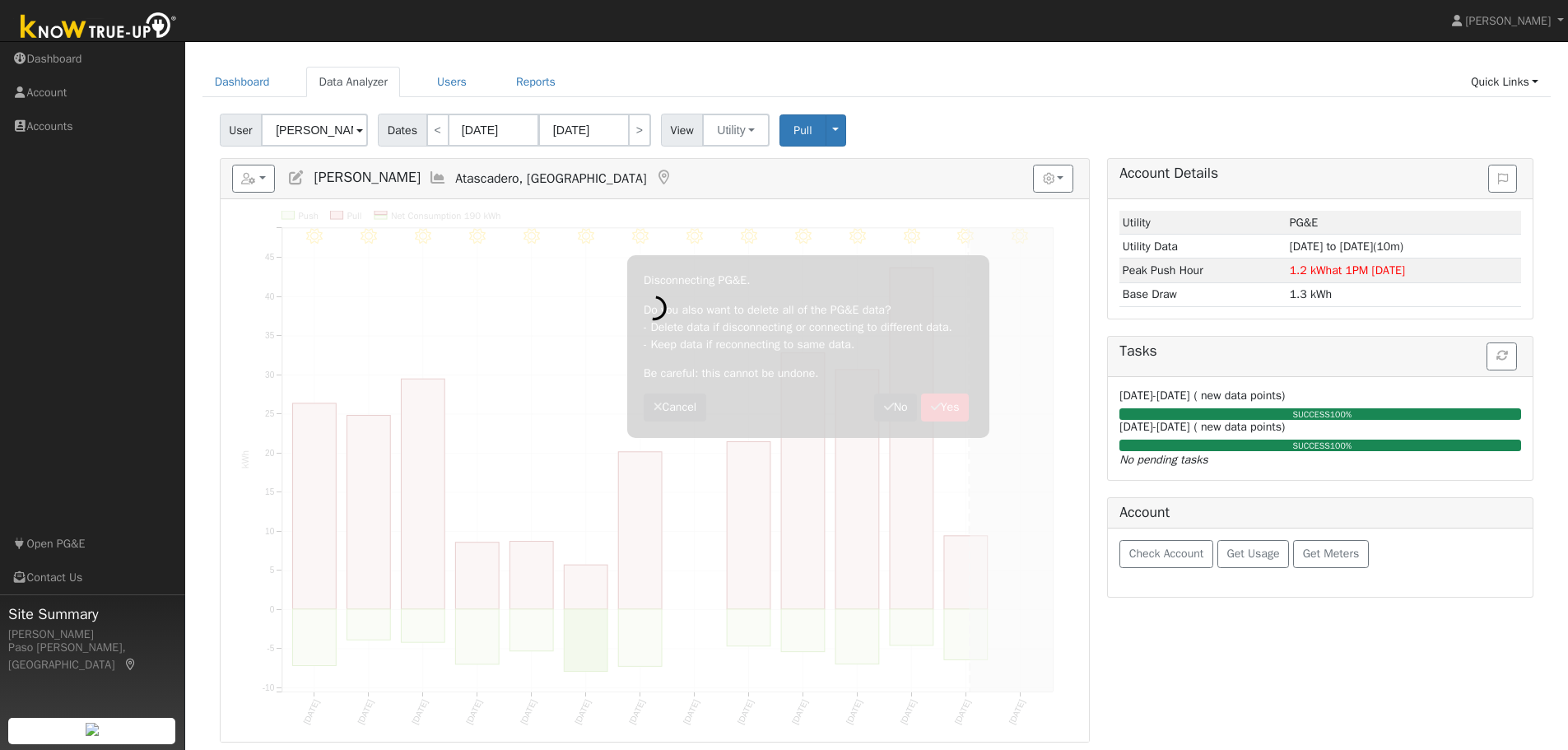 click at bounding box center [654, 470] 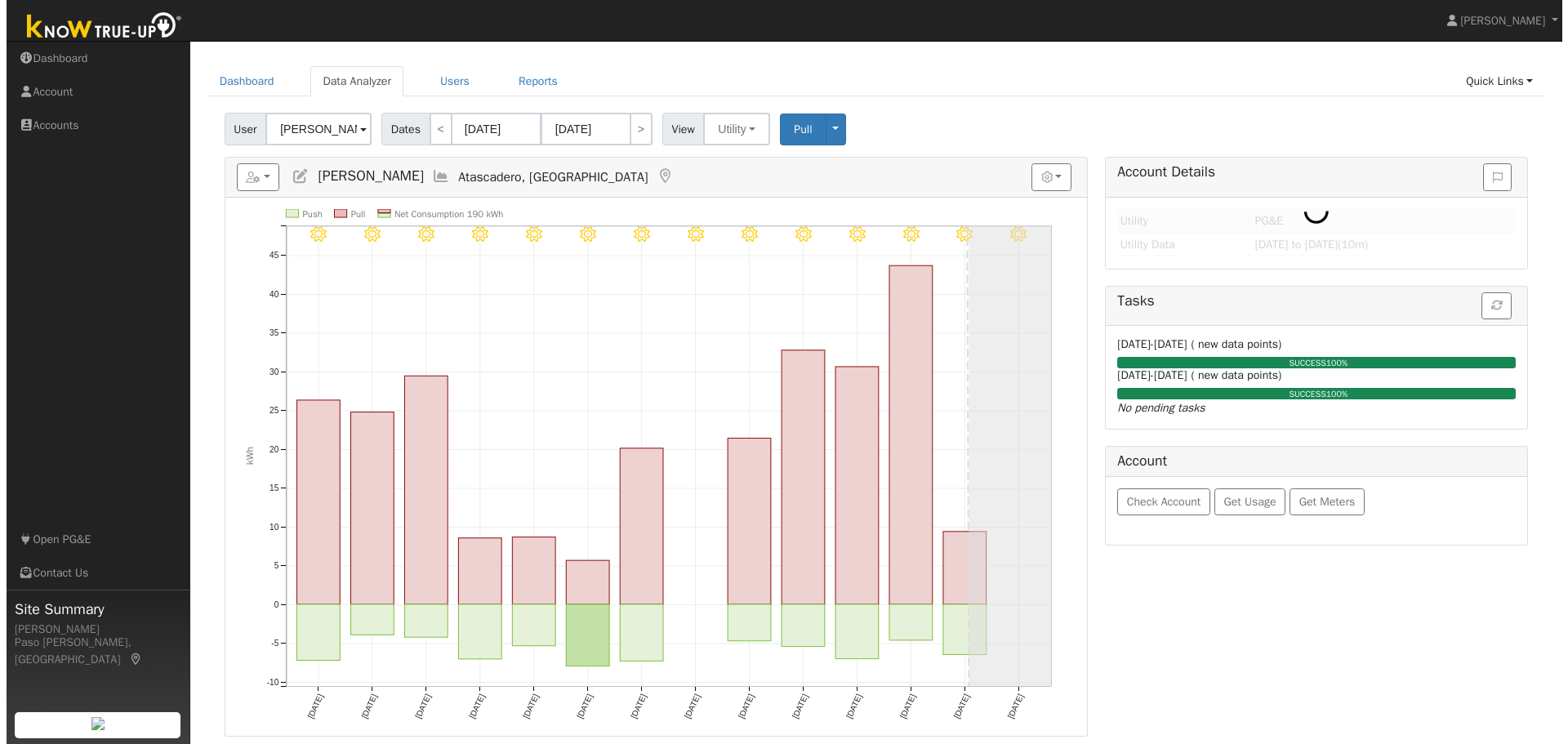 scroll, scrollTop: 0, scrollLeft: 0, axis: both 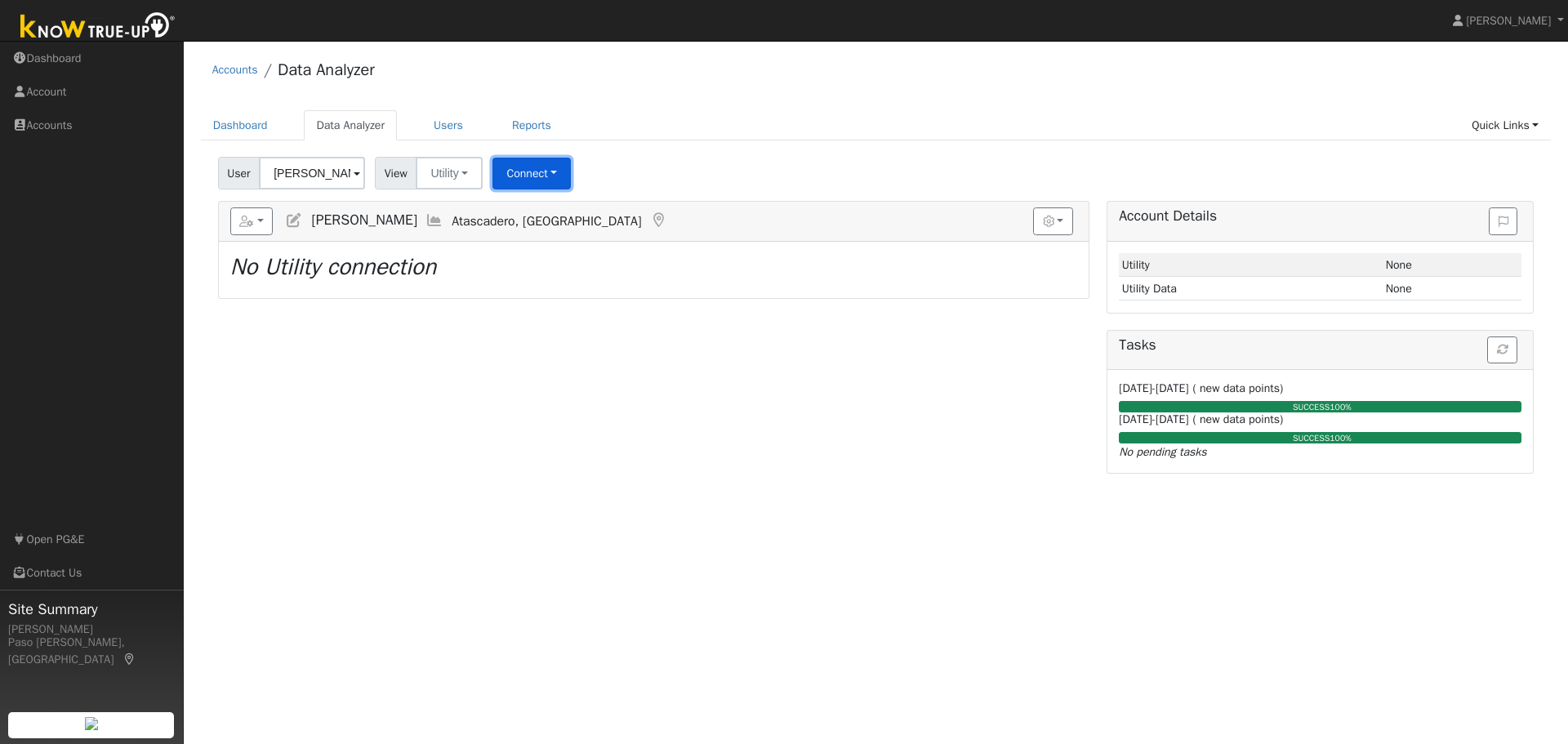 click on "Connect" at bounding box center (532, 173) 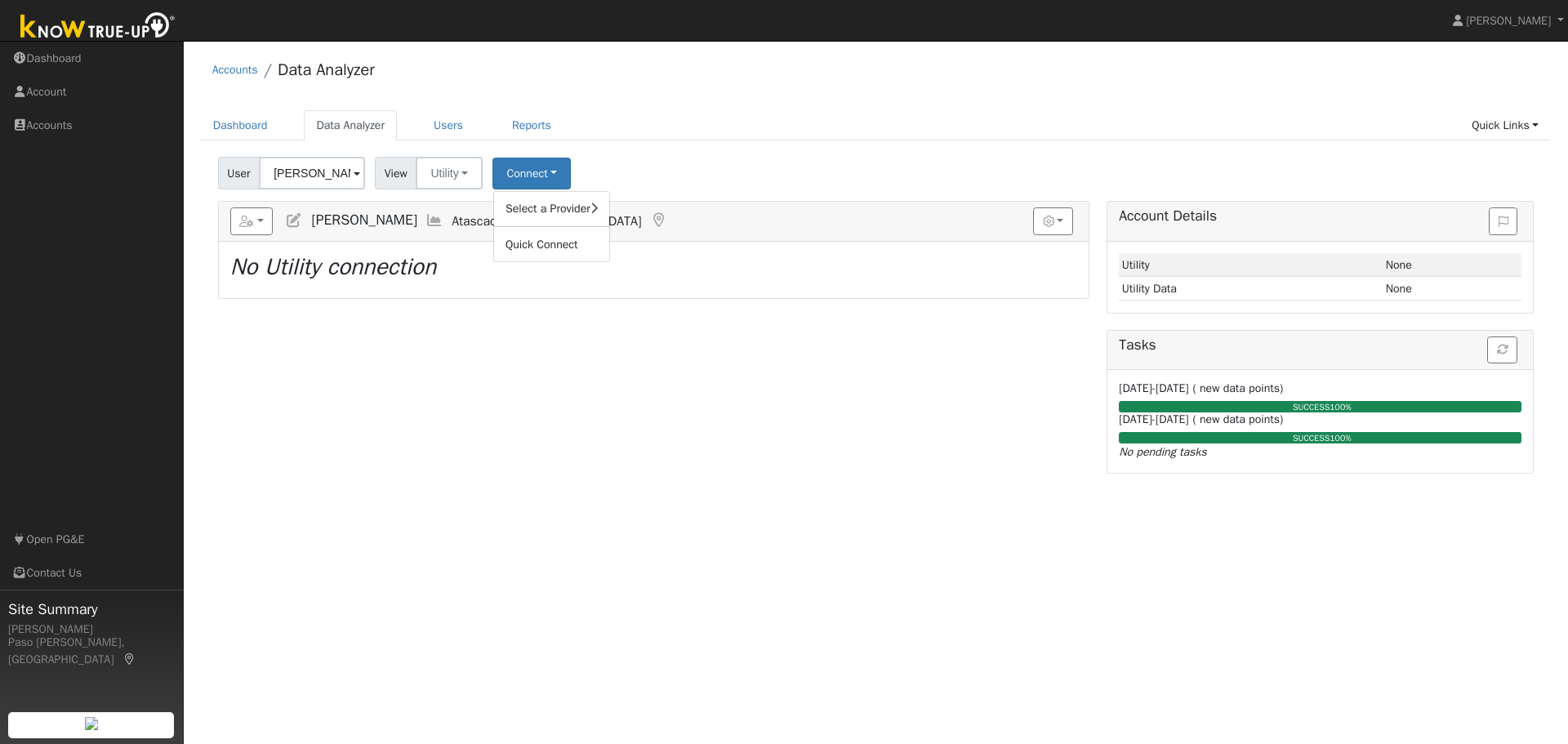 click on "Select a Provider" 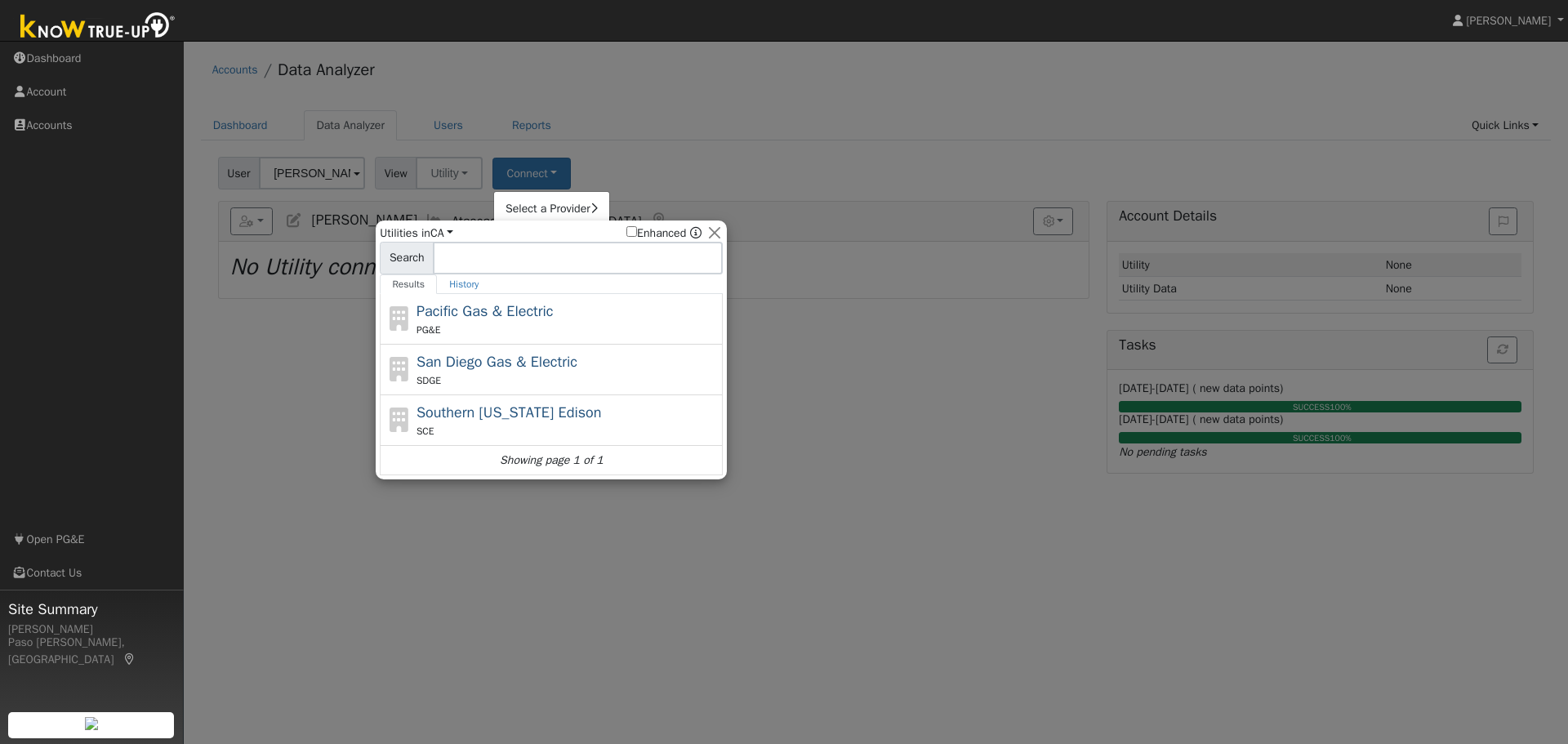 click on "Pacific Gas & Electric PG&E" at bounding box center [568, 319] 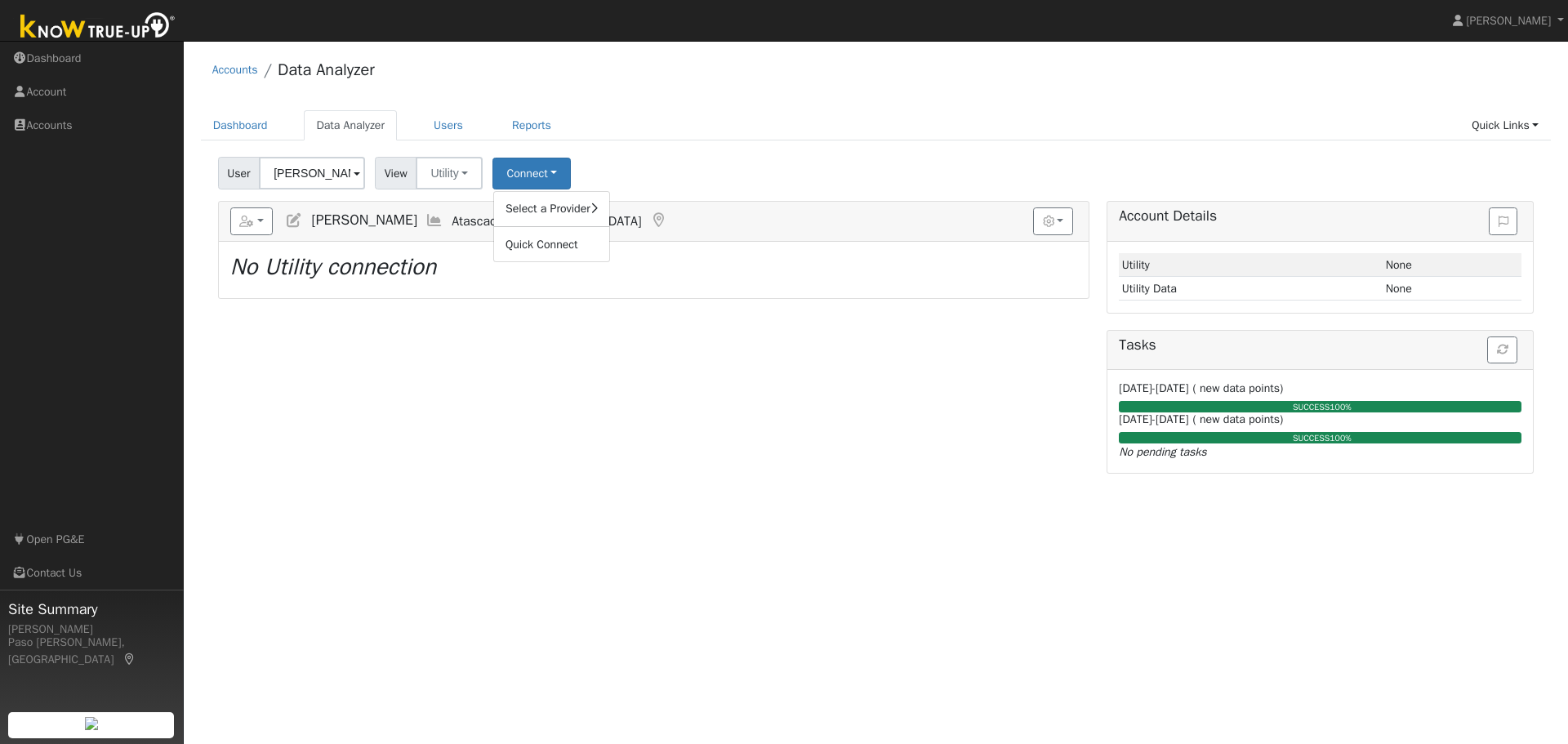 click on "Select a Provider" 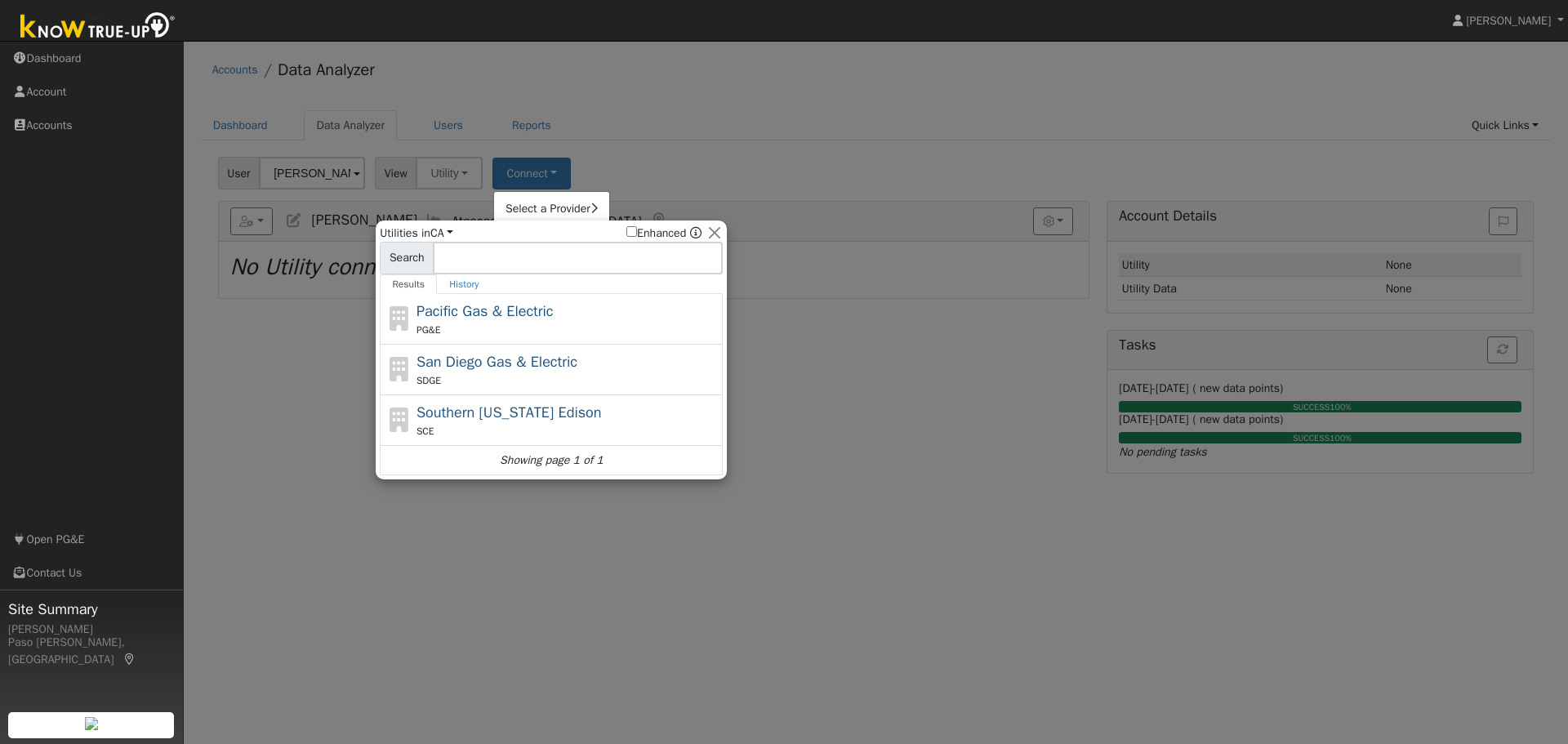 click on "Pacific Gas & Electric PG&E" at bounding box center (568, 319) 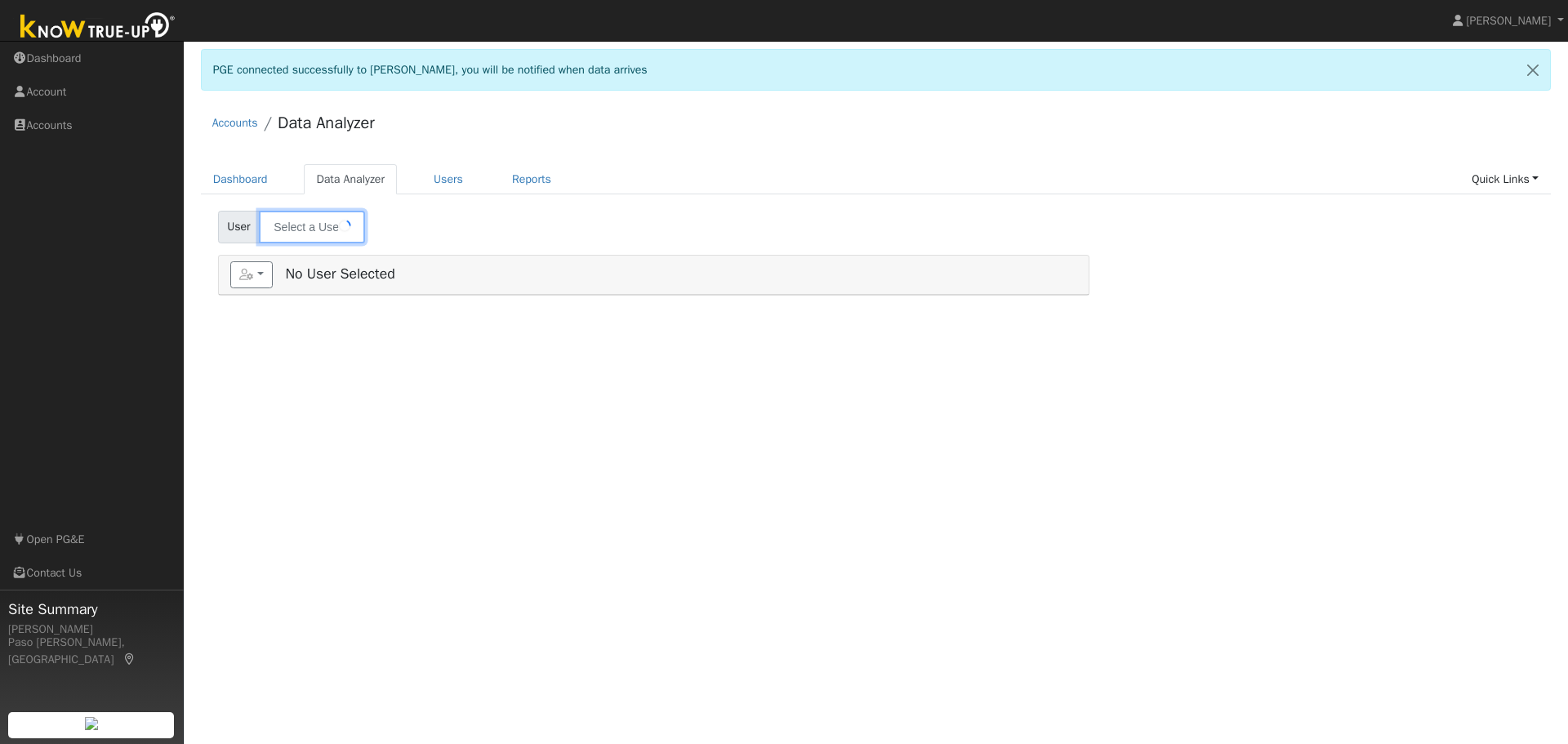 type on "[PERSON_NAME]" 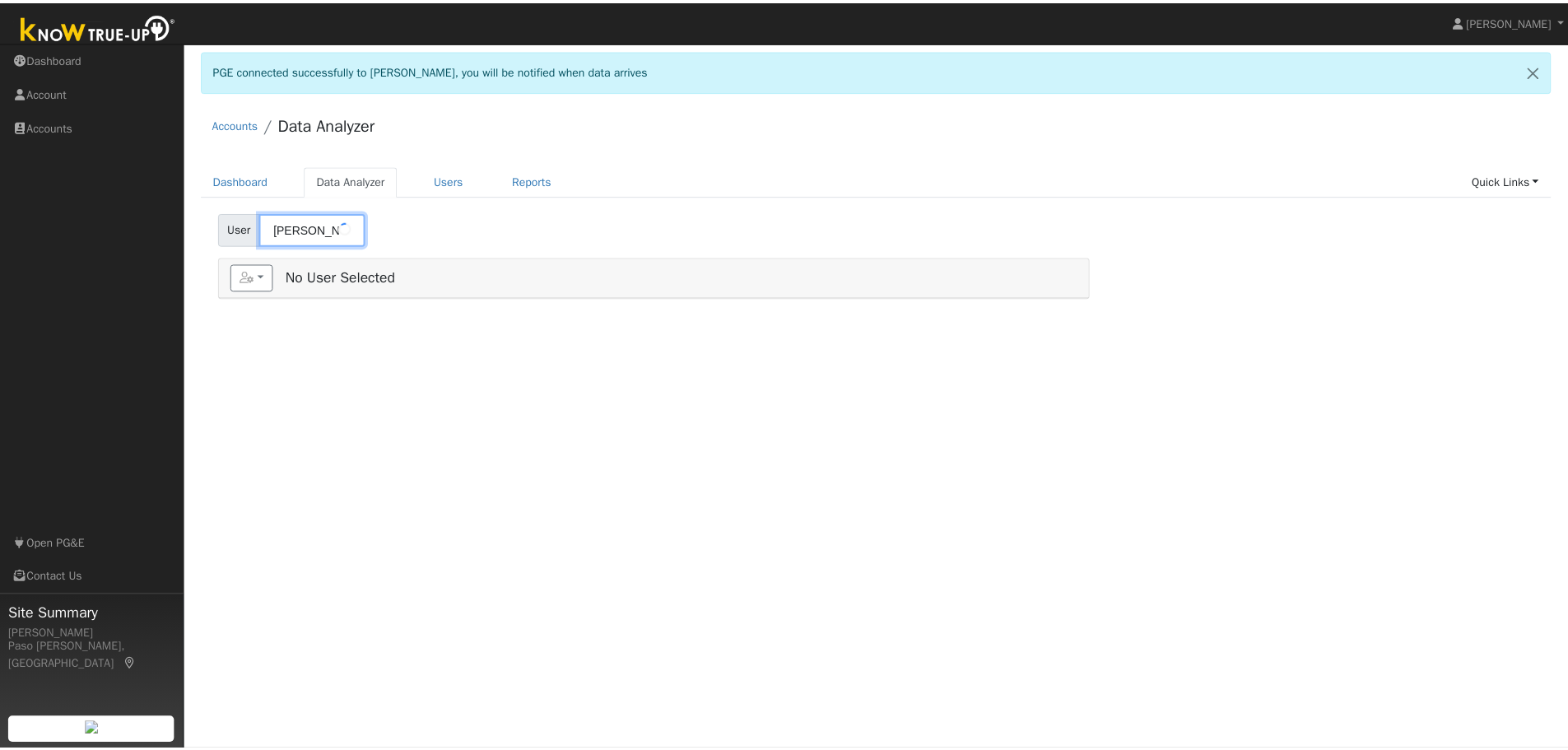 scroll, scrollTop: 0, scrollLeft: 0, axis: both 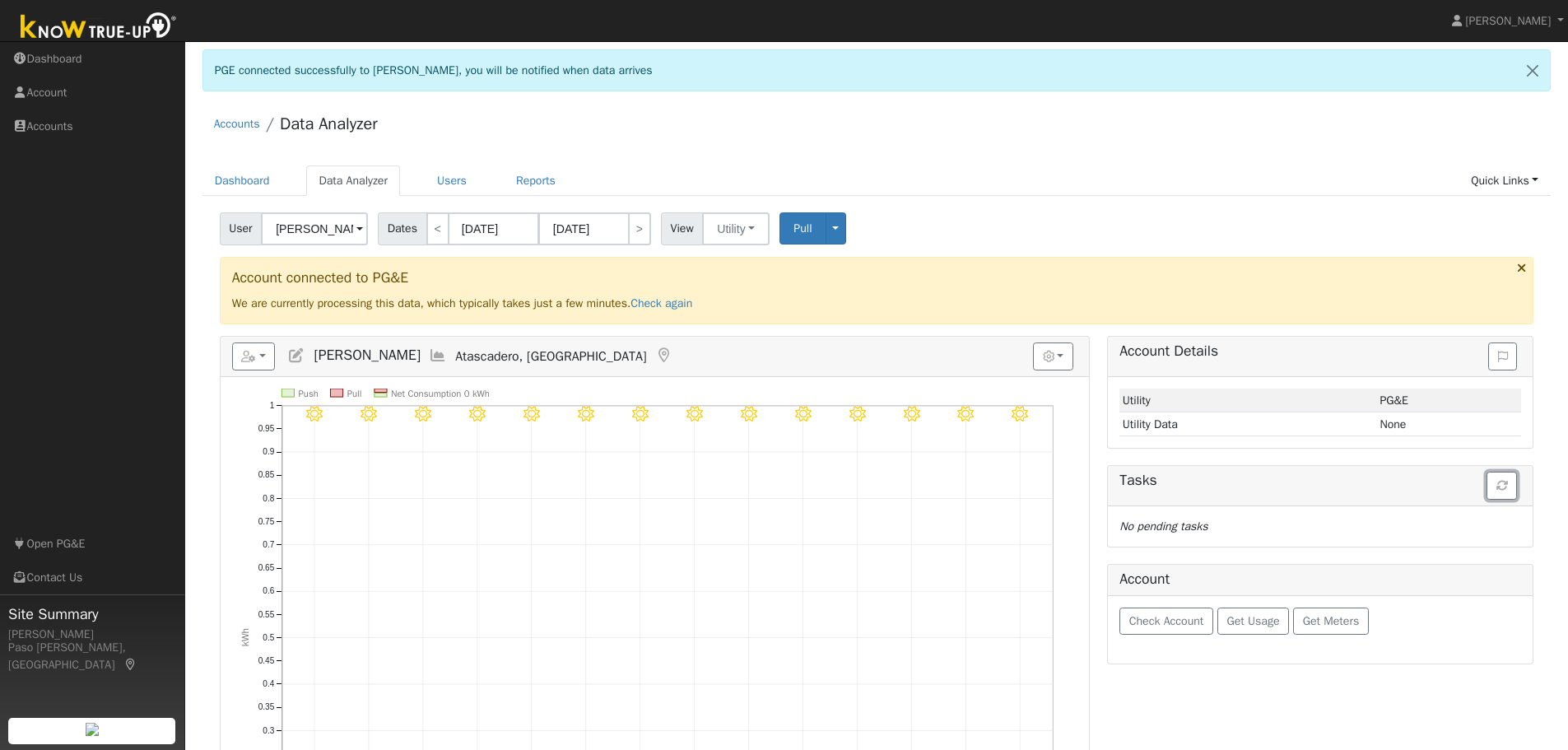 click at bounding box center [1501, 486] 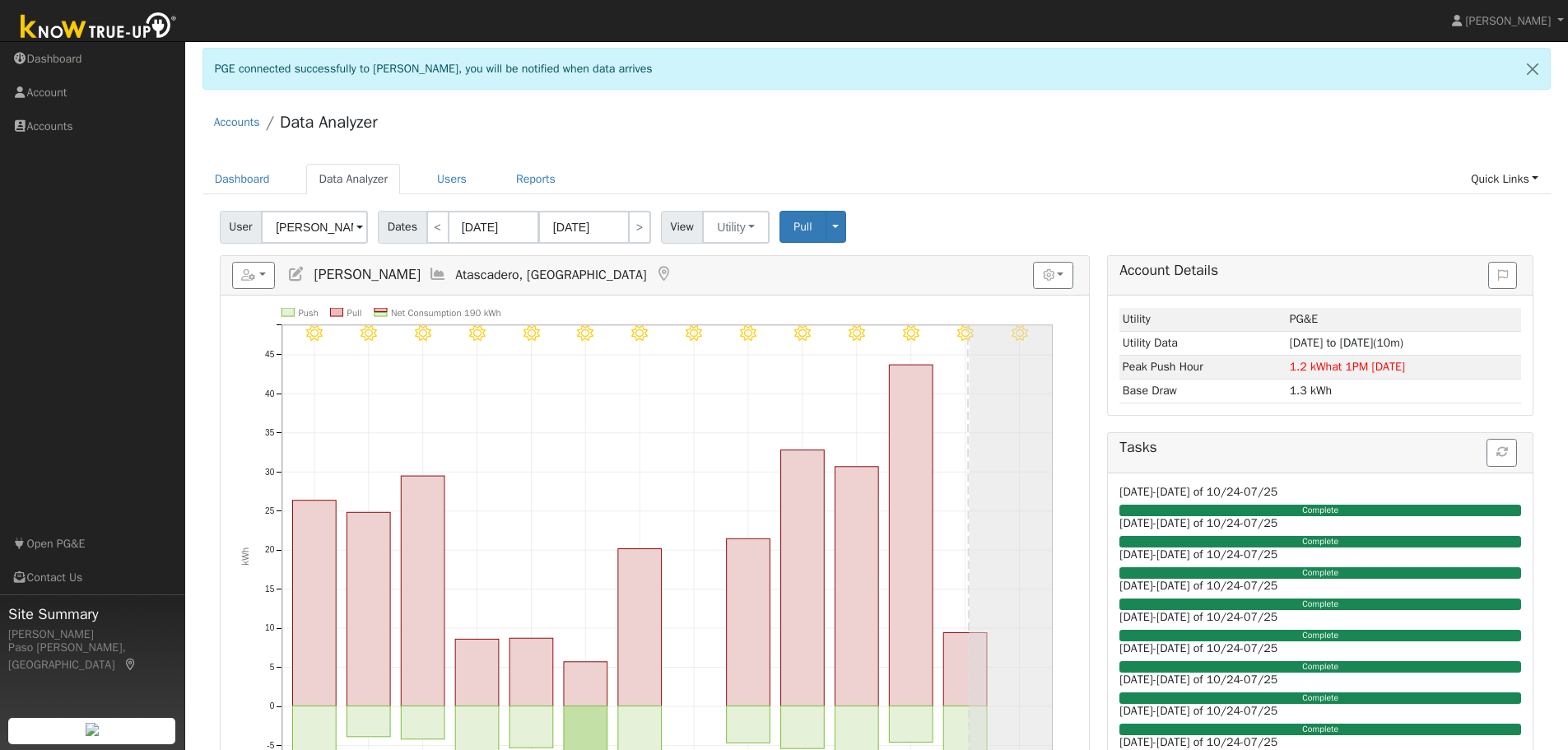 scroll, scrollTop: 0, scrollLeft: 0, axis: both 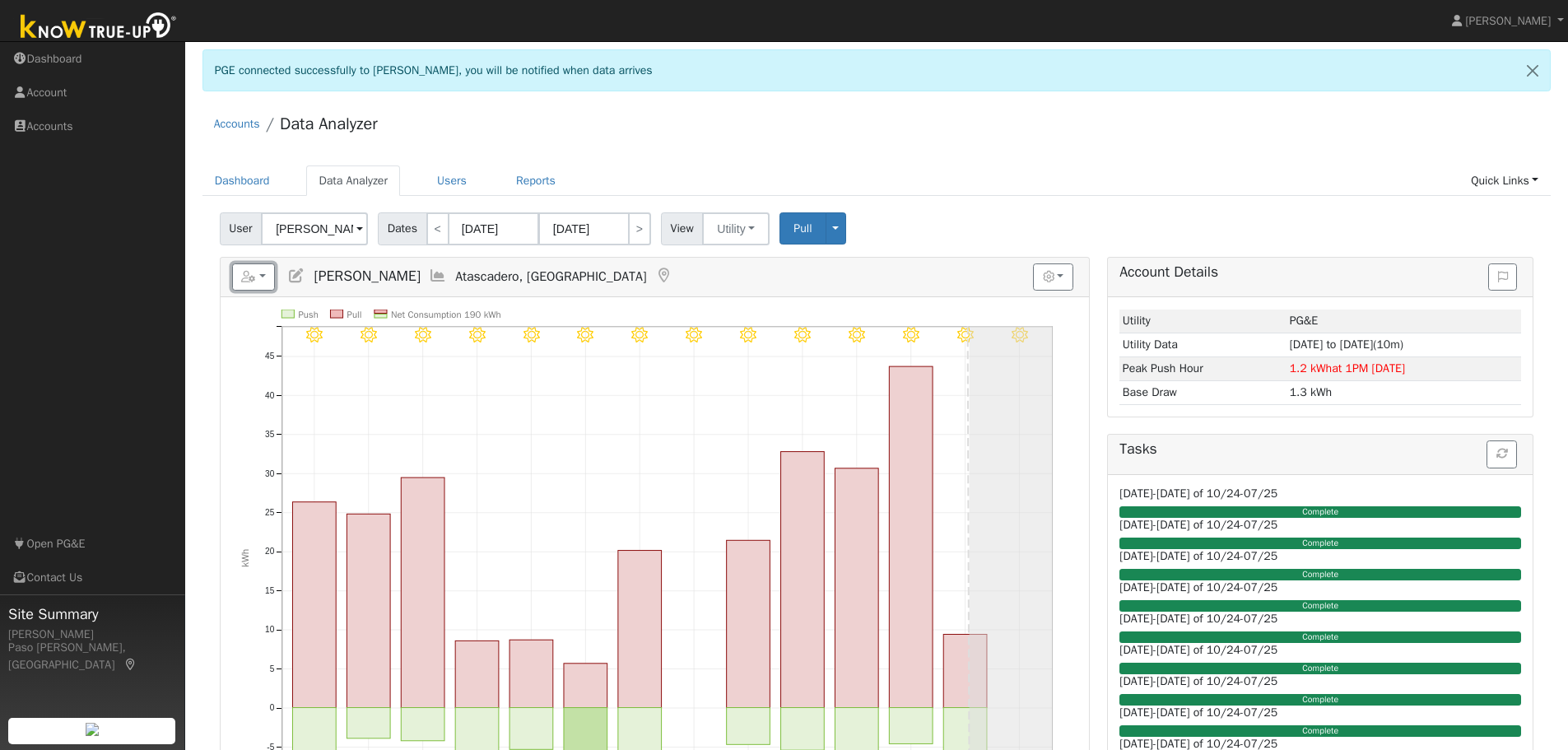 click at bounding box center [254, 277] 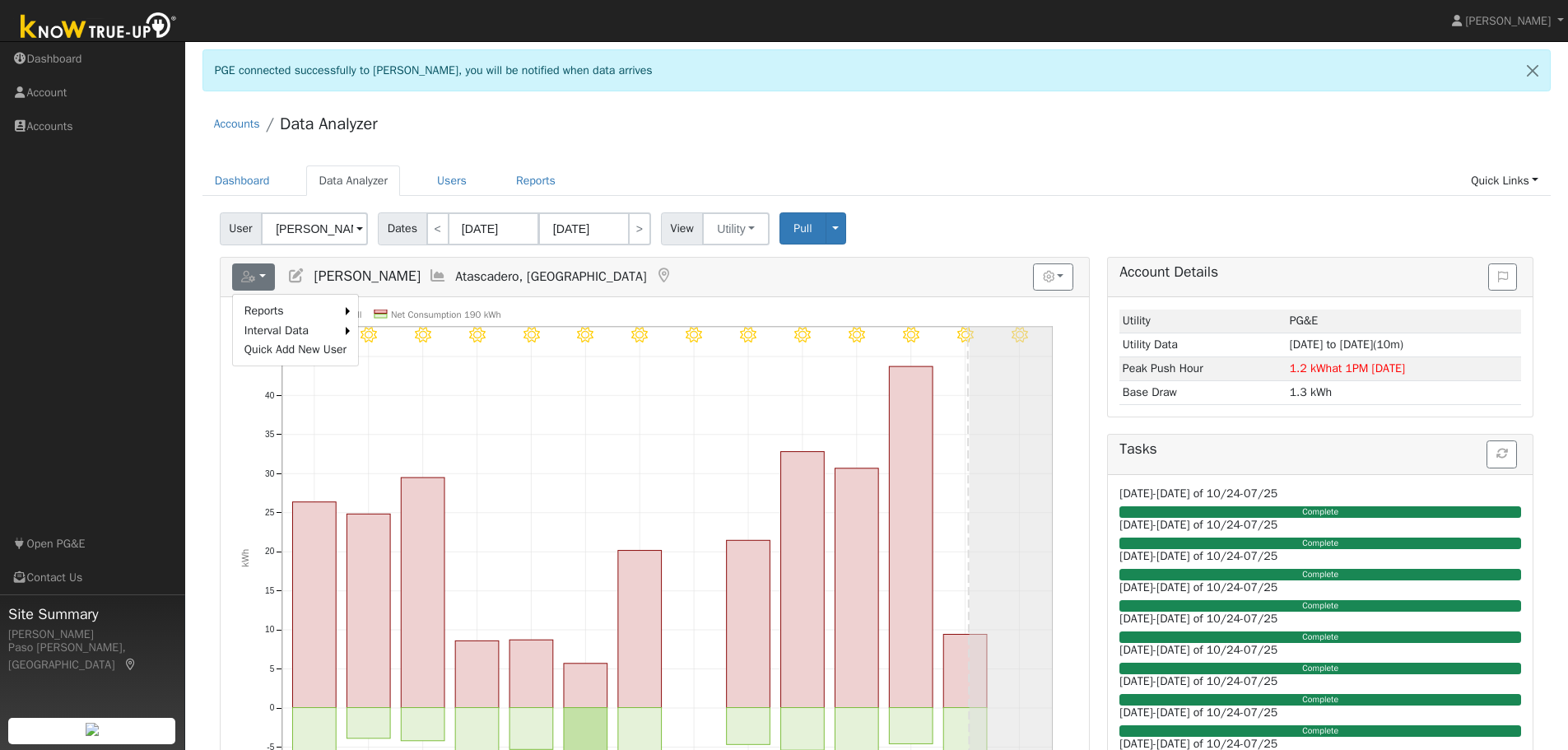 click on "Scenario" at bounding box center [0, 0] 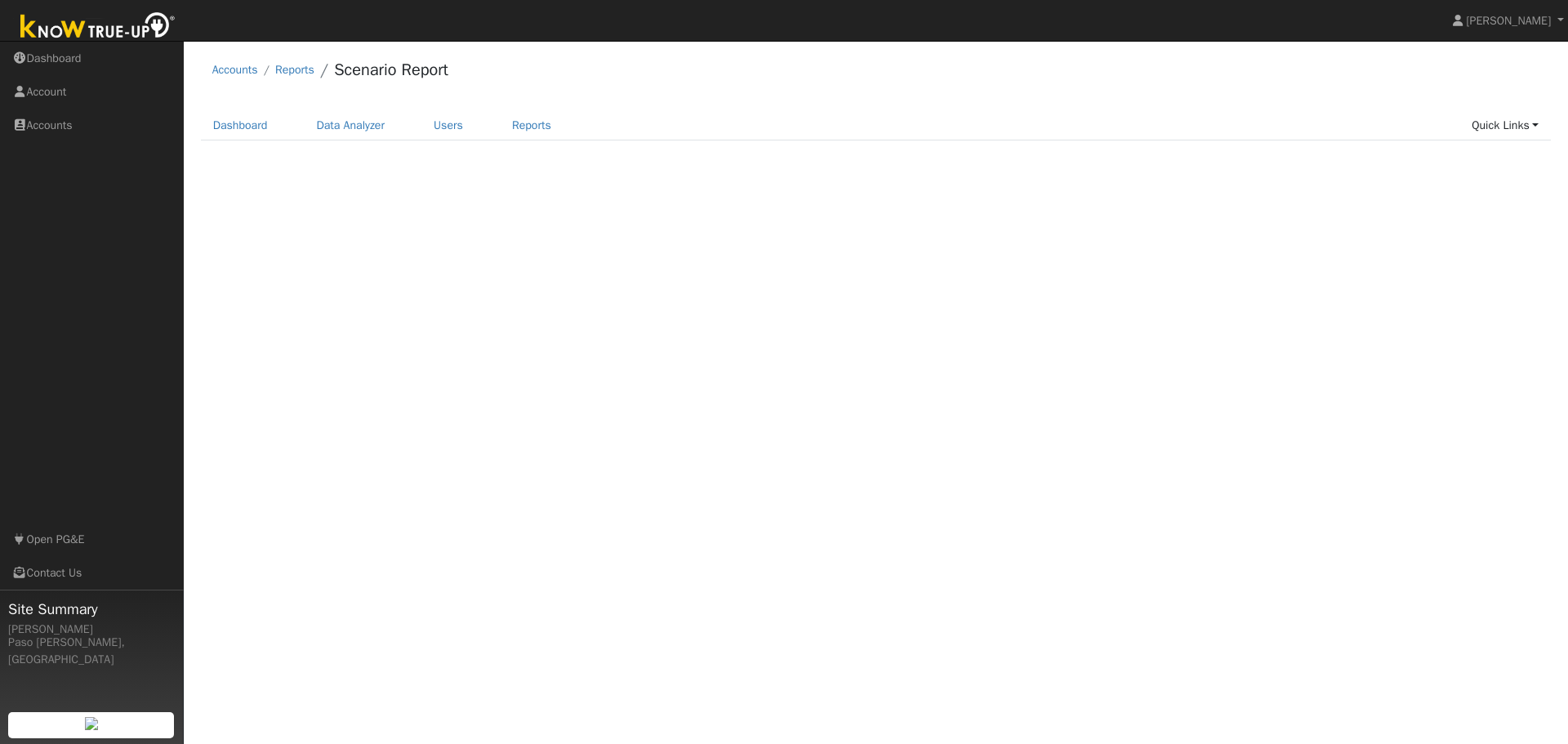 scroll, scrollTop: 0, scrollLeft: 0, axis: both 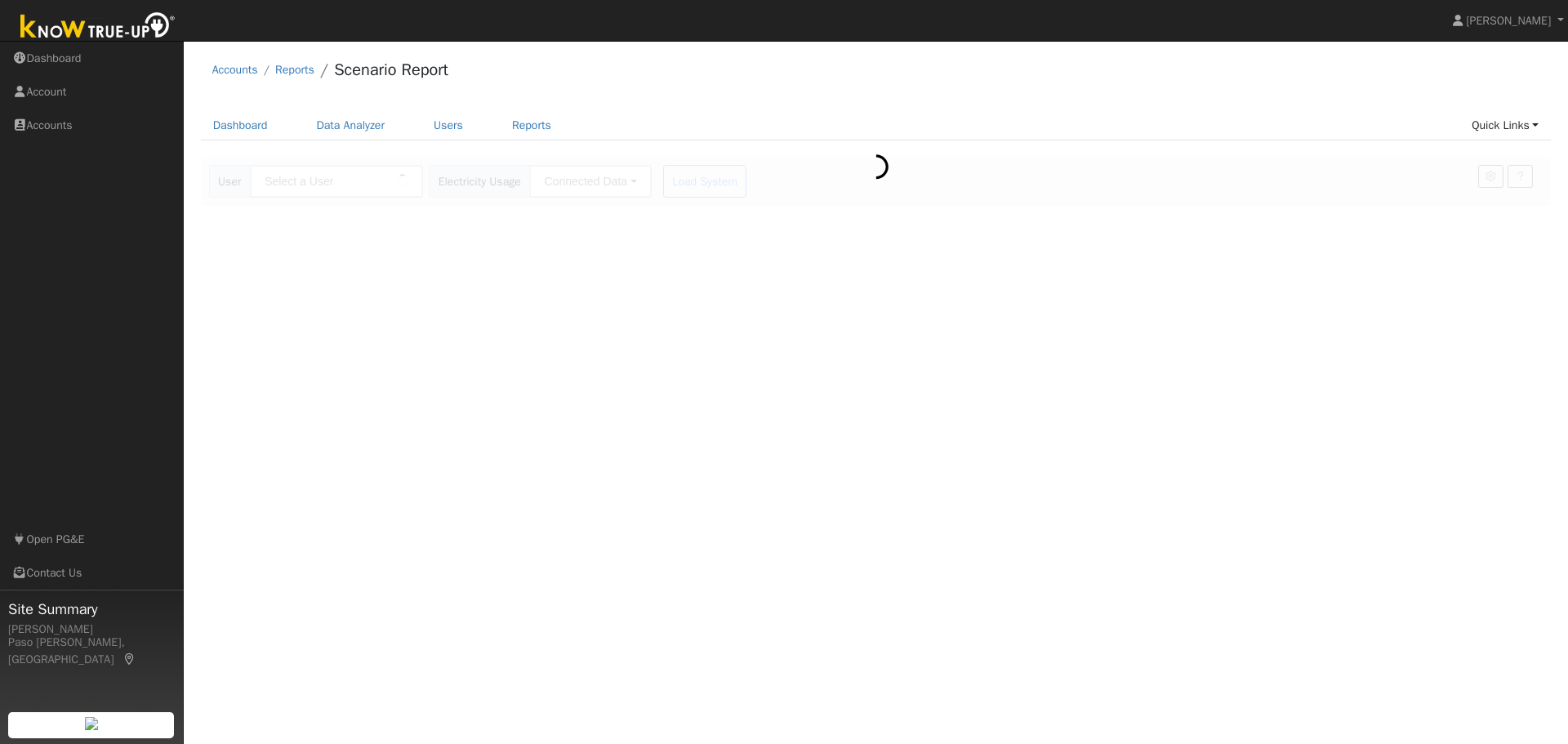 type on "[PERSON_NAME]" 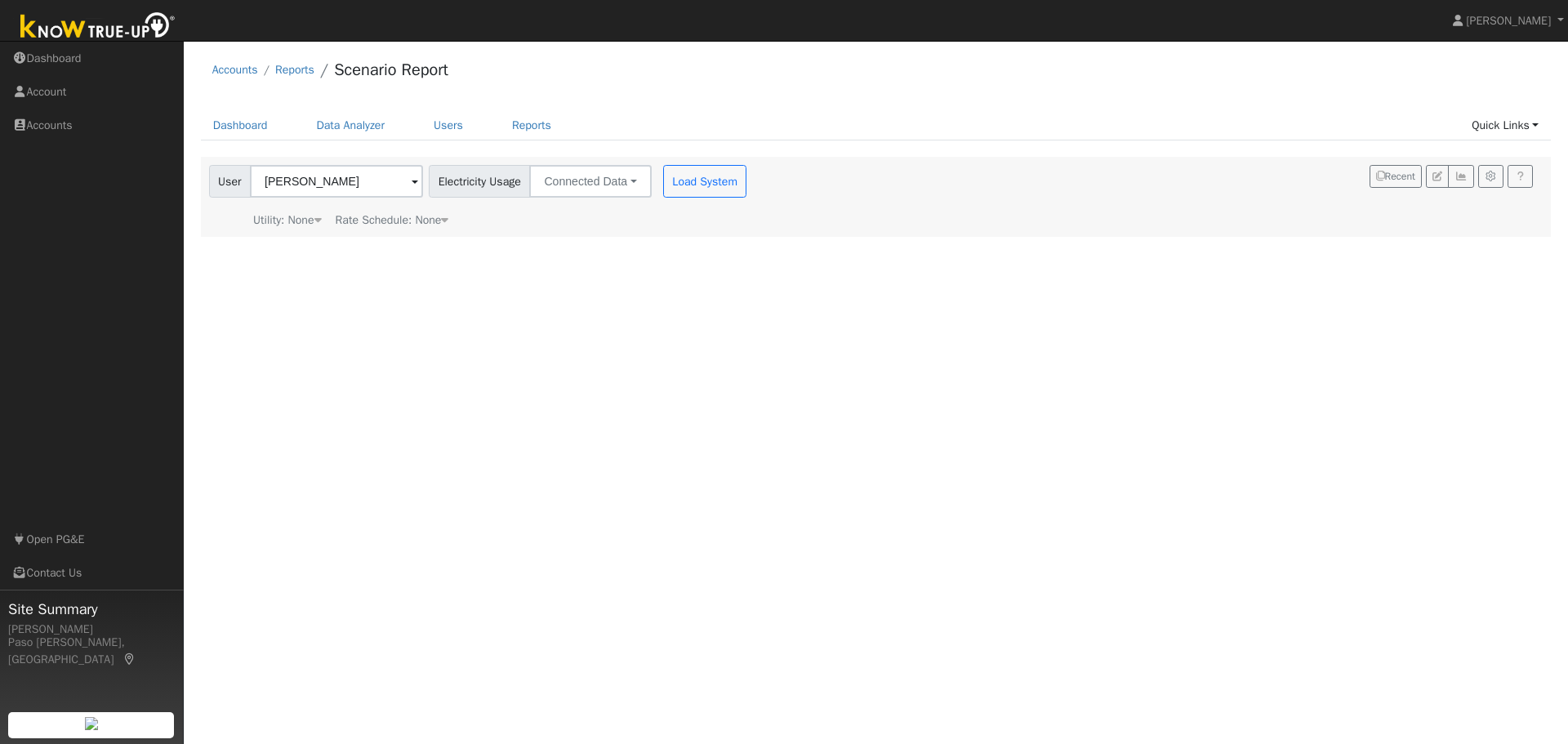 type on "Pacific Gas & Electric" 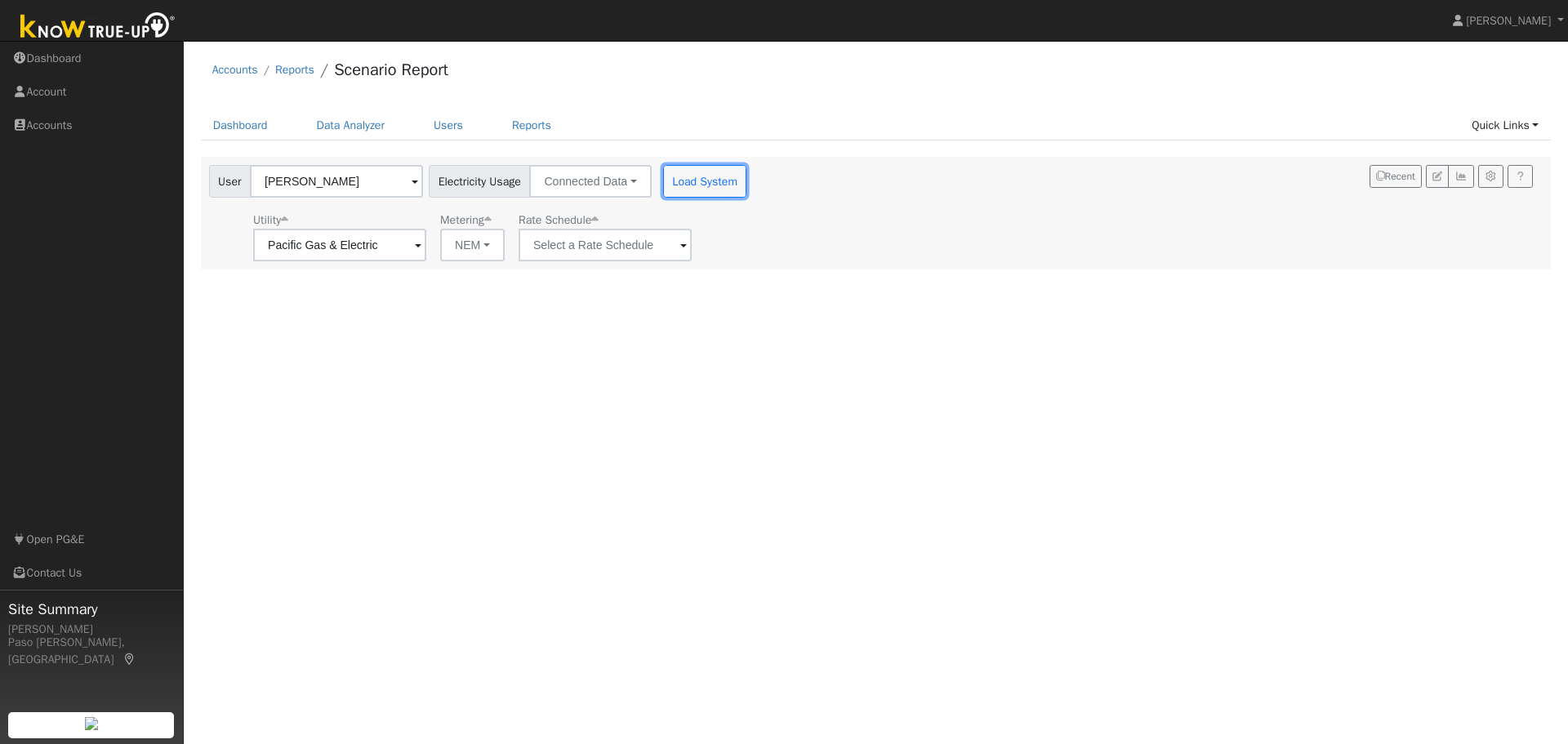 click on "Load System" at bounding box center [705, 181] 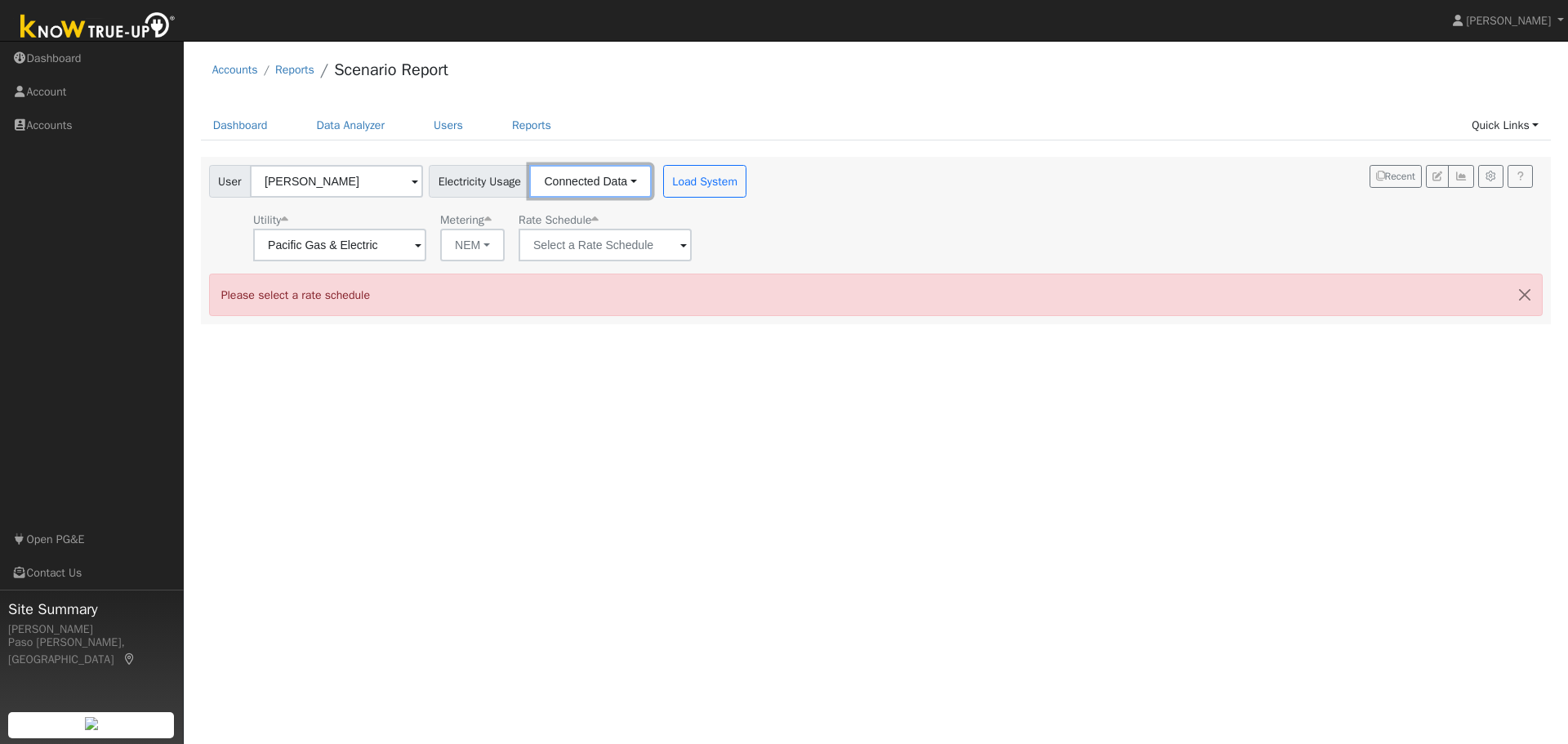 click on "Connected Data" at bounding box center [590, 181] 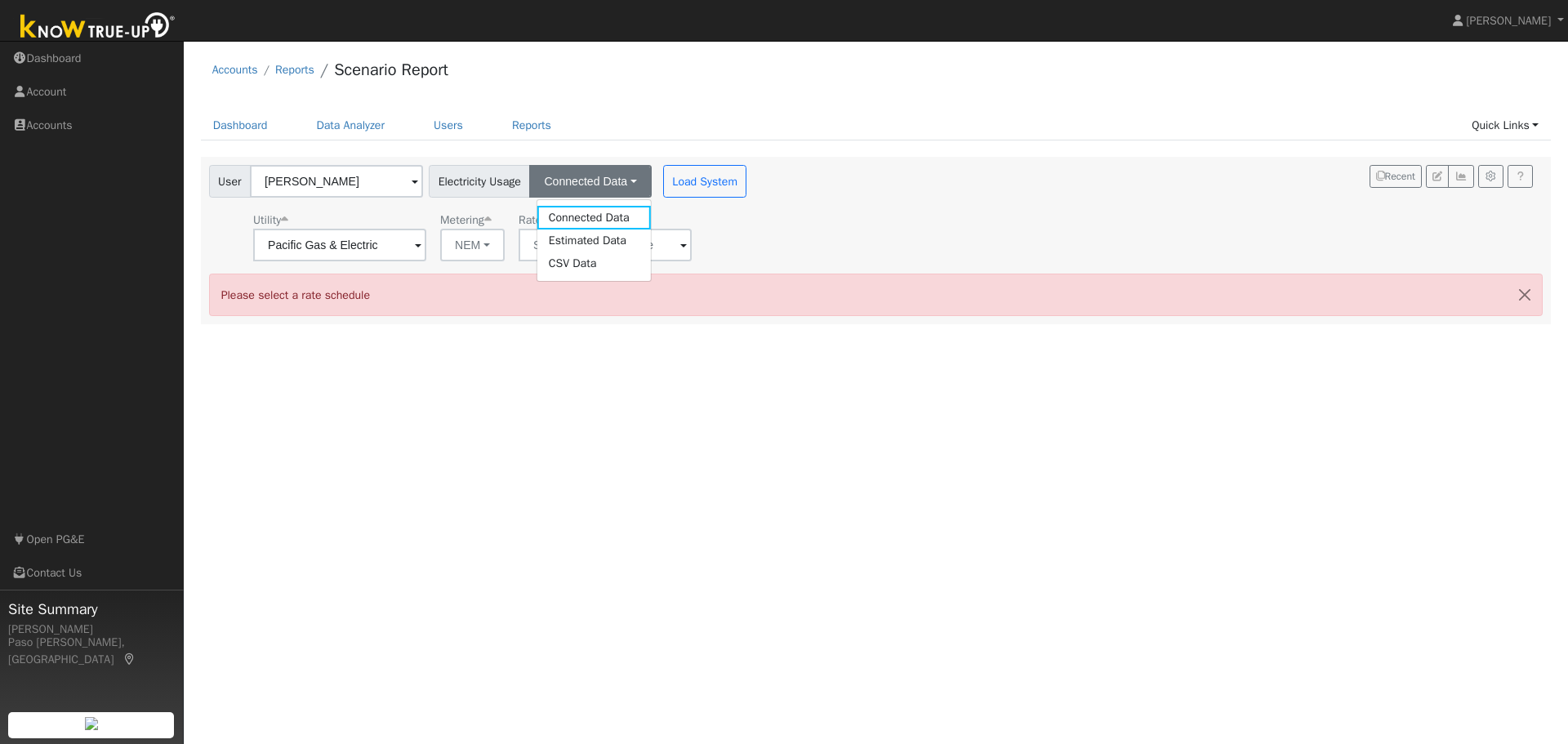 drag, startPoint x: 745, startPoint y: 219, endPoint x: 702, endPoint y: 234, distance: 45.54119 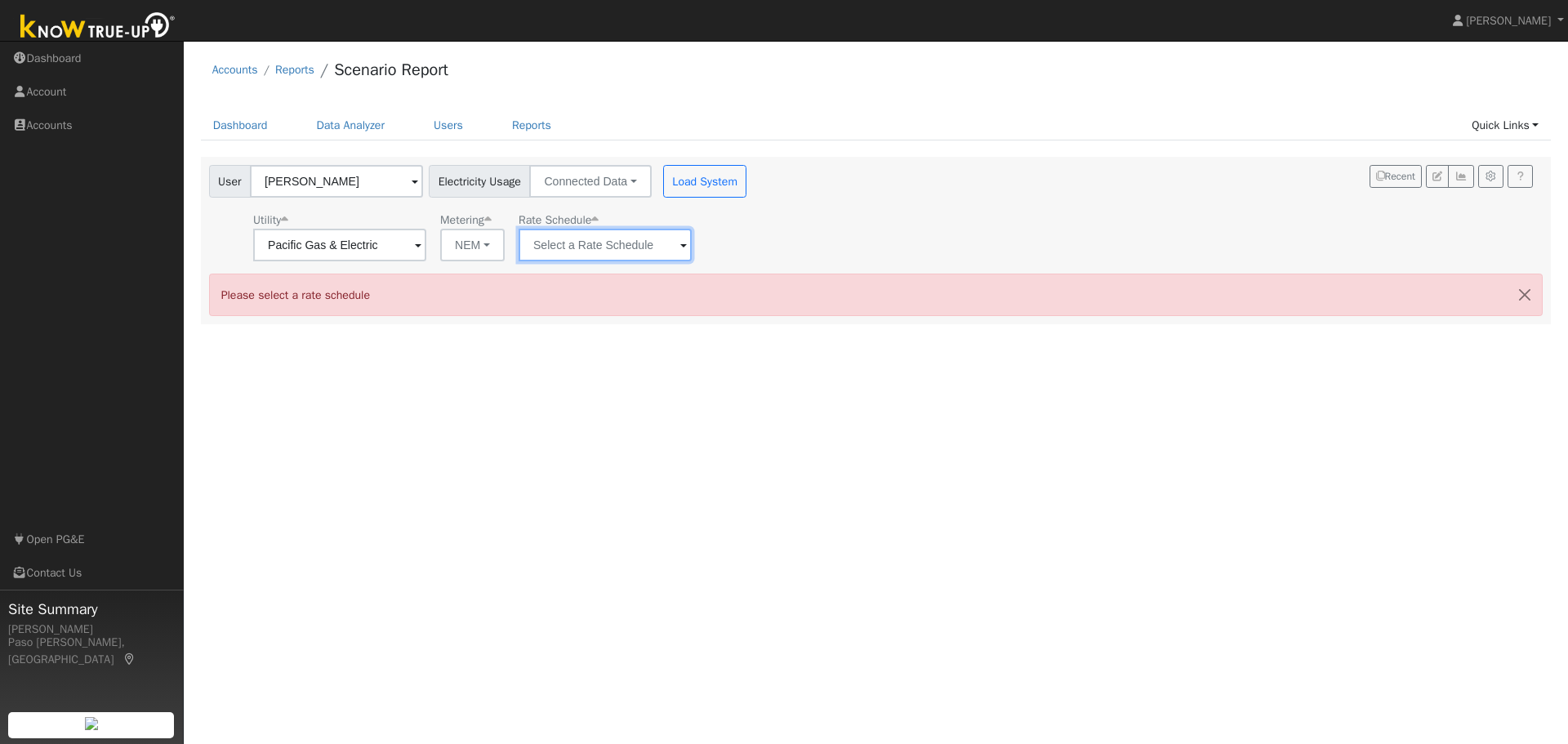 click at bounding box center (340, 245) 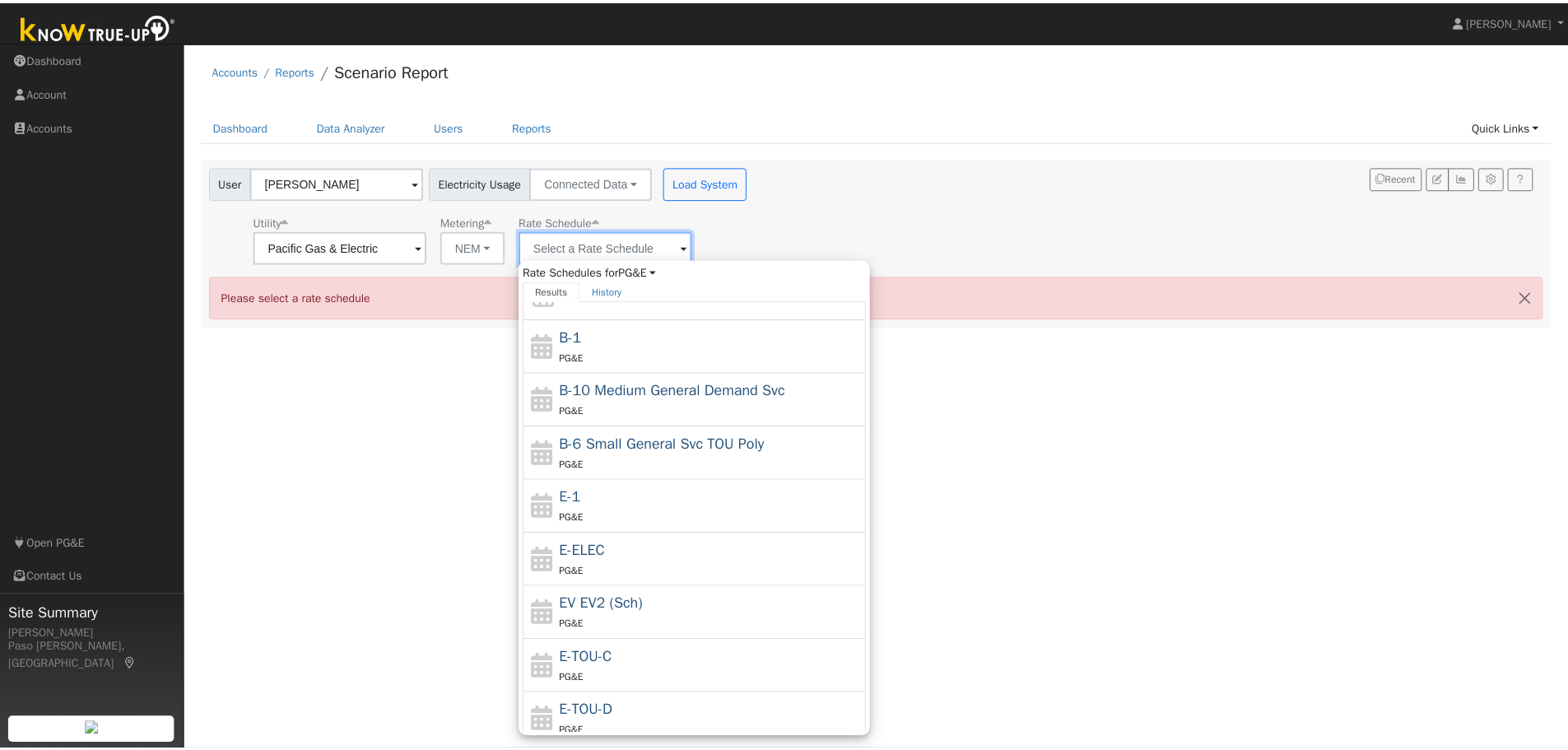 scroll, scrollTop: 165, scrollLeft: 0, axis: vertical 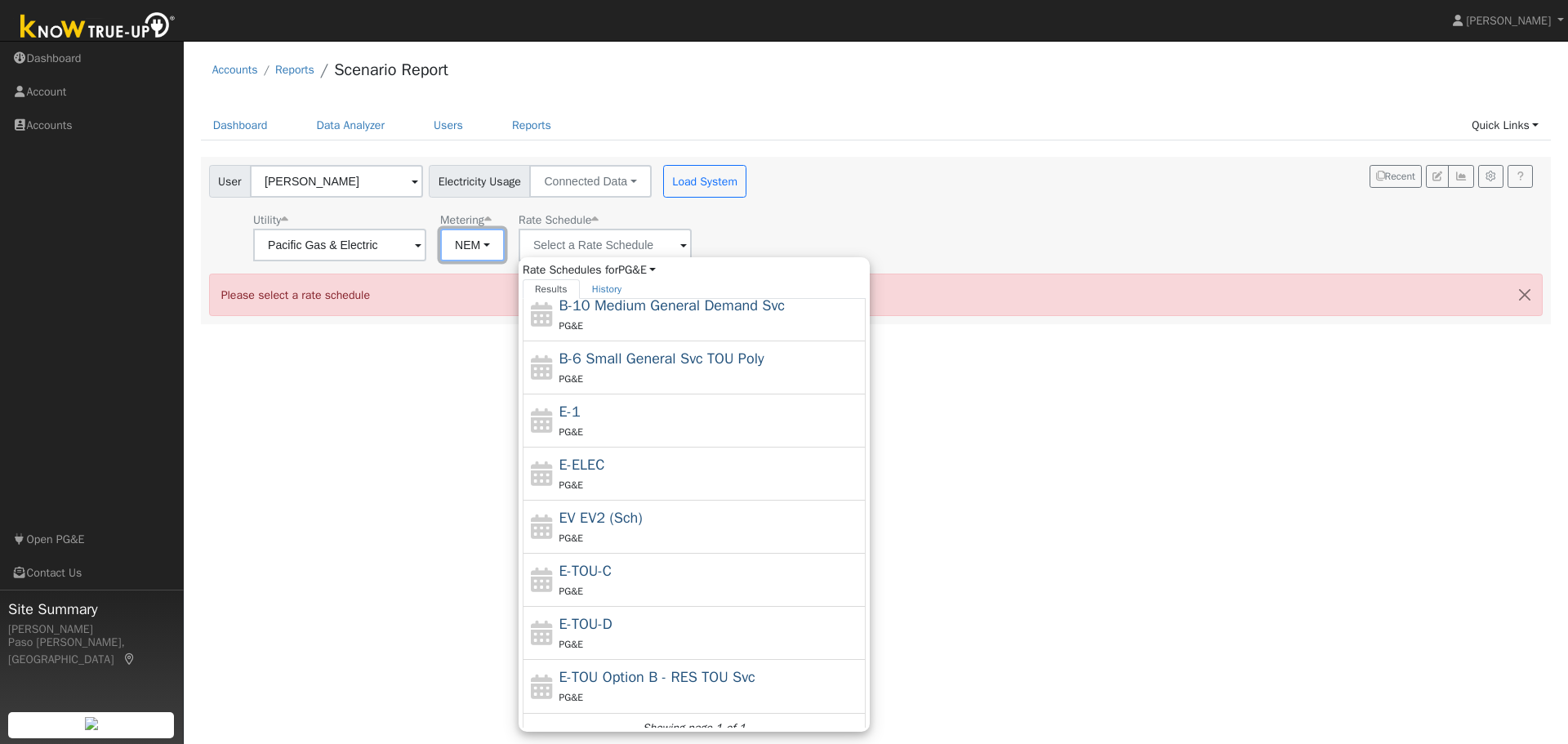 click on "NEM" at bounding box center (472, 245) 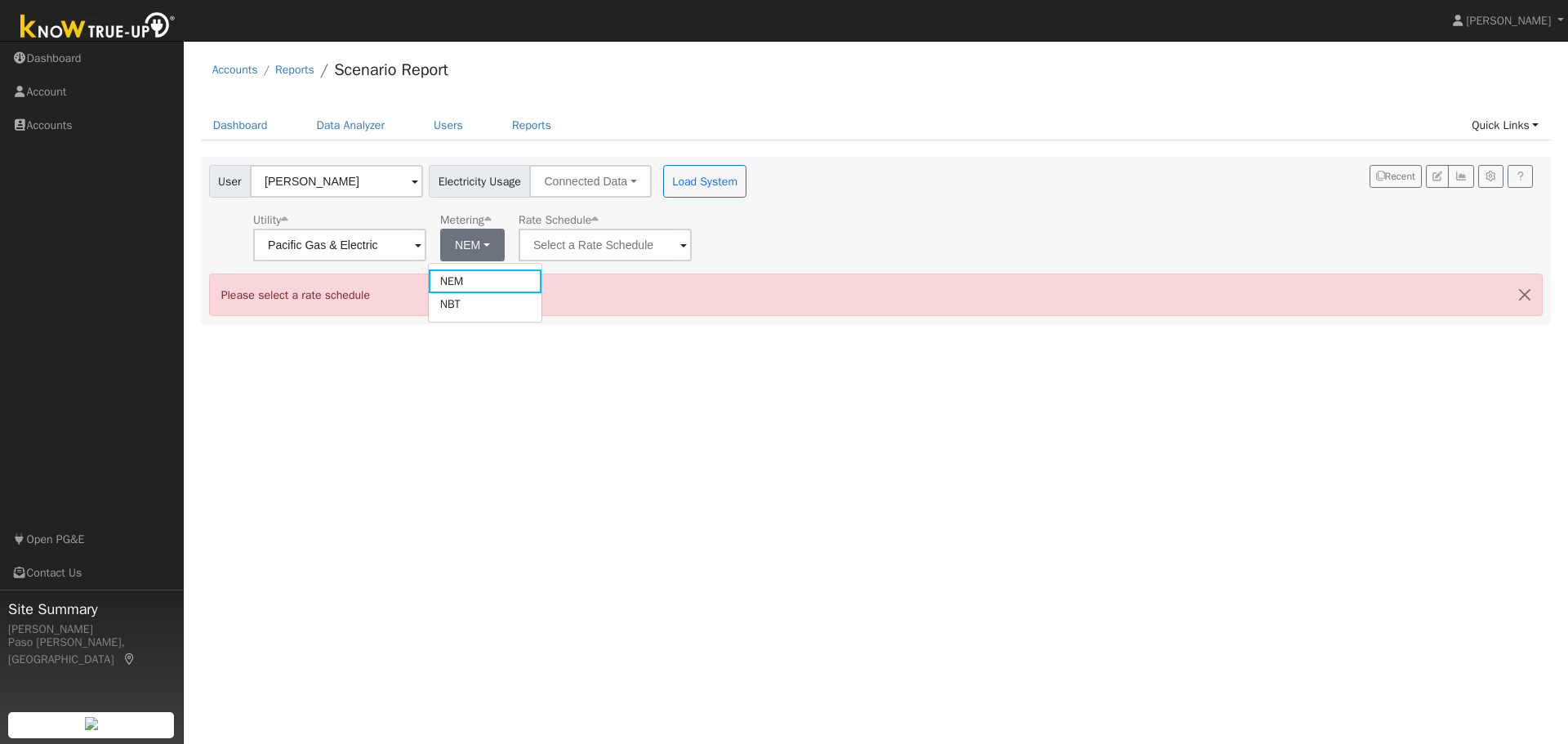 click on "NBT" at bounding box center [485, 305] 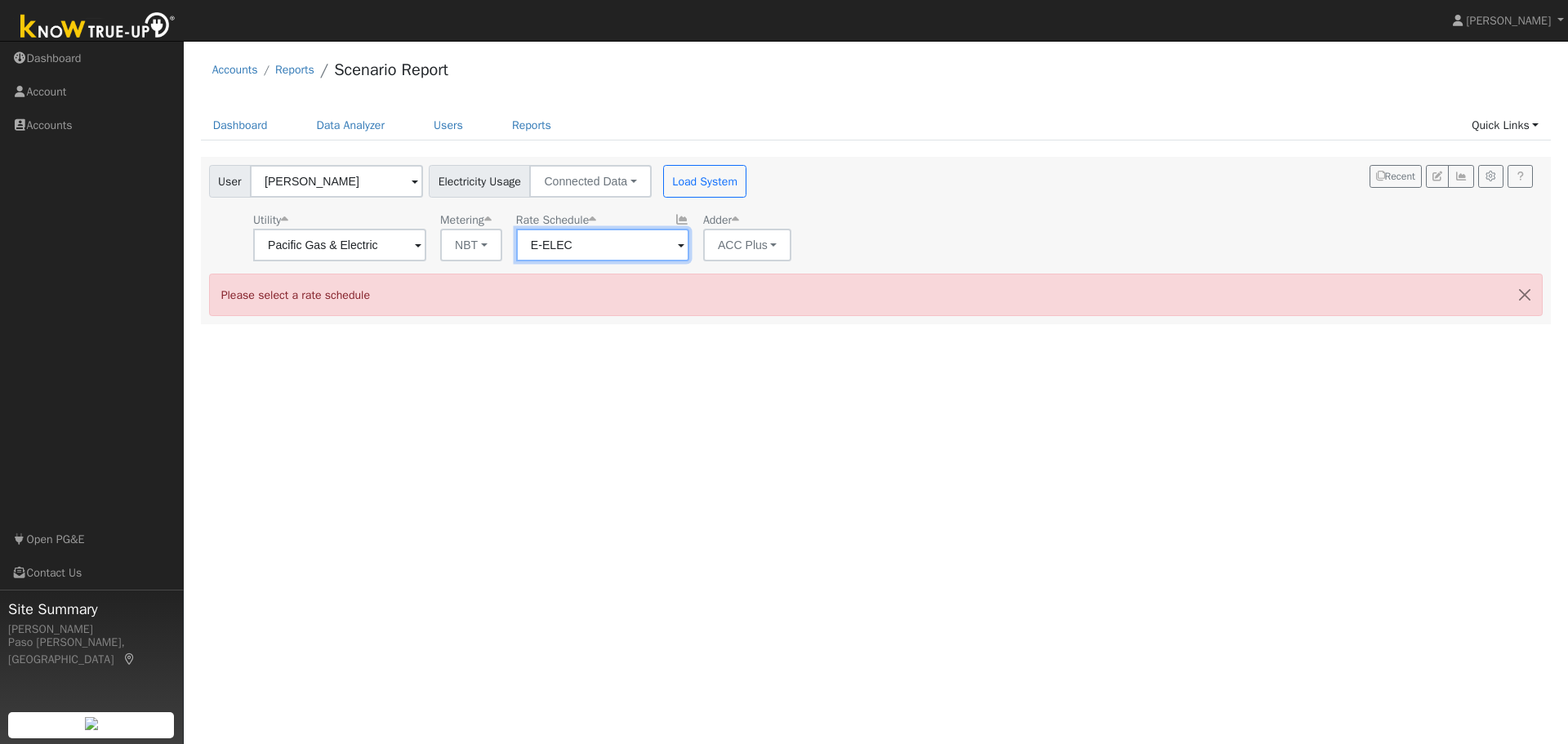 click on "E-ELEC" at bounding box center (340, 245) 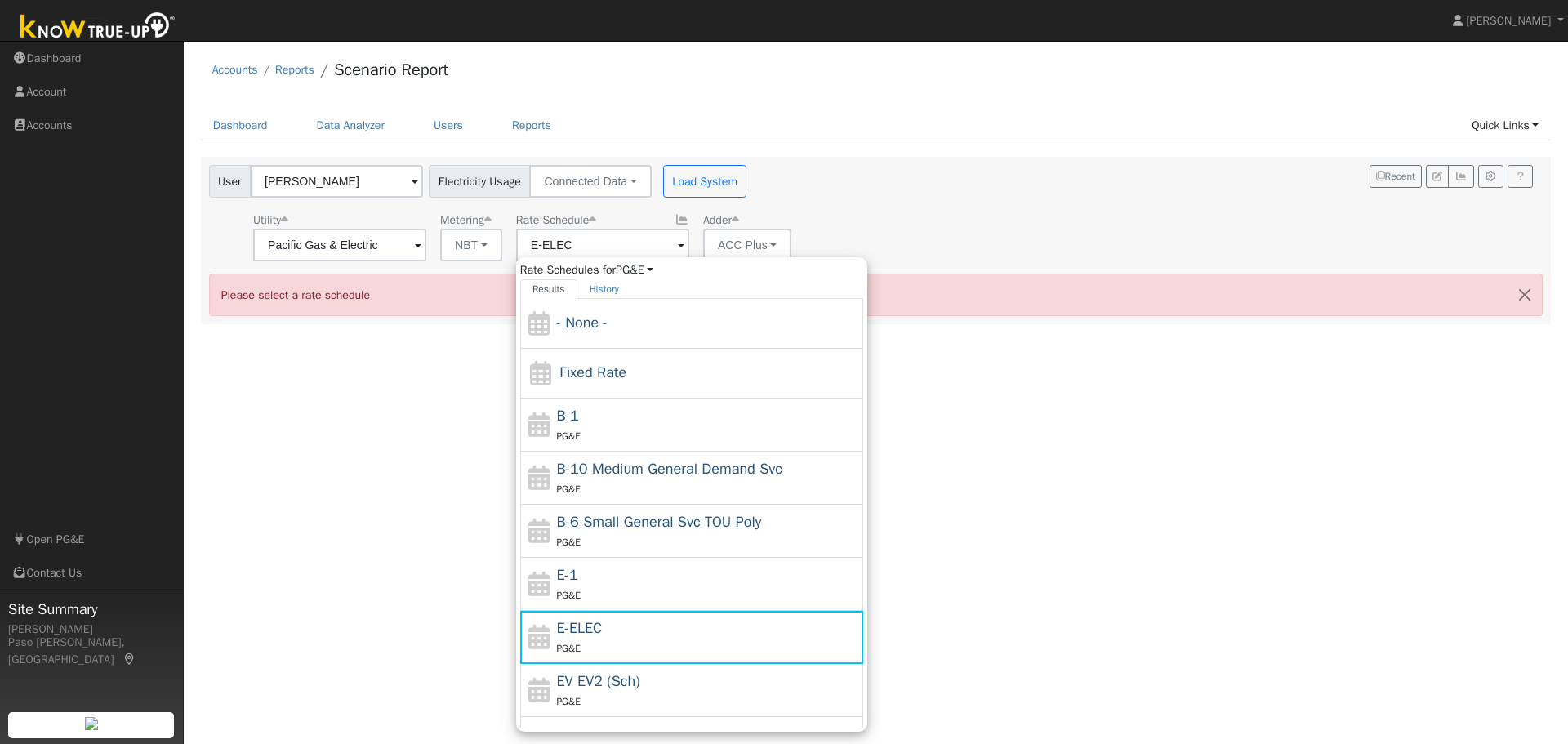 click on "User [PERSON_NAME] Account   Default Account Default Account [STREET_ADDRESS][PERSON_NAME] Primary Account Electricity Usage Connected Data Connected Data Estimated Data CSV Data Load System  Utility  Pacific Gas & Electric  Metering  NBT NEM NBT  Rate Schedule  E-ELEC  Rate Schedules for  PG&E All Utilities Results History - None - Fixed Rate B-1 PG&E B-10 Medium General Demand Svc PG&E B-6 Small General Svc TOU Poly PG&E E-1 PG&E E-ELEC PG&E EV EV2 (Sch) PG&E E-TOU-C PG&E E-TOU-D PG&E E-TOU Option B - RES TOU Svc PG&E Showing page 1 of 1  Enter text to search   No history   Adder  ACC Plus - None - ACC Plus SB-535  Recent" at bounding box center (873, 210) 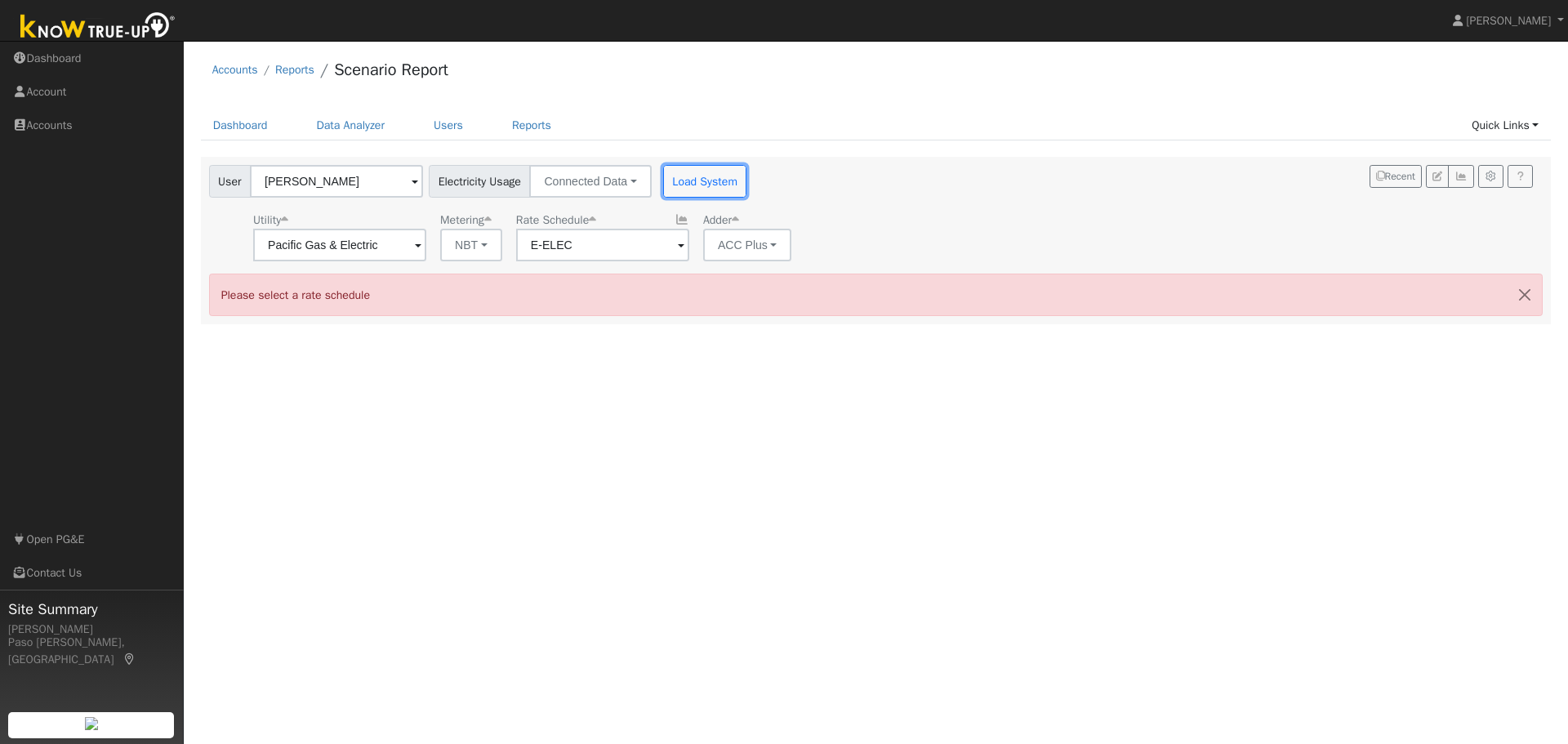 click on "Load System" at bounding box center [705, 181] 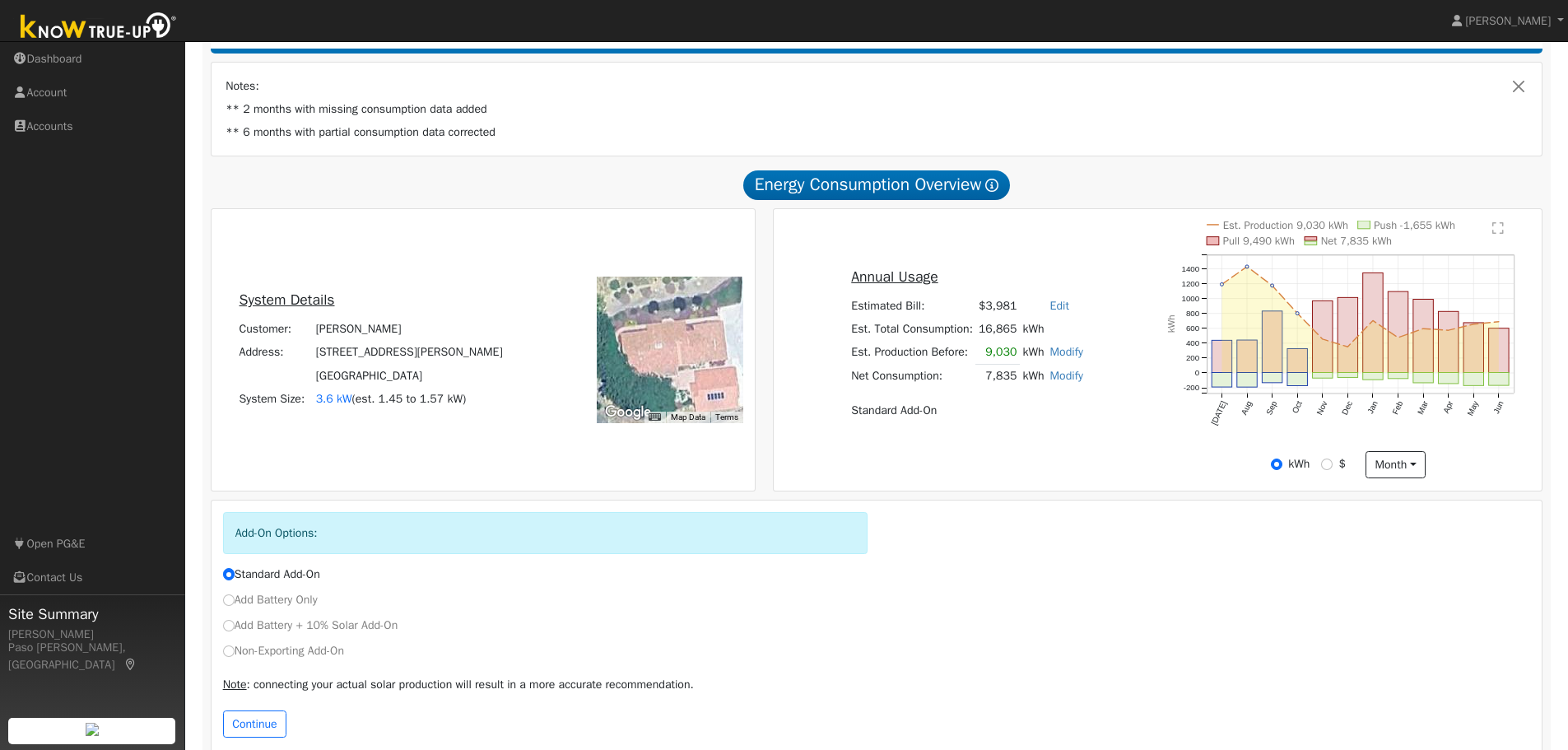 scroll, scrollTop: 301, scrollLeft: 0, axis: vertical 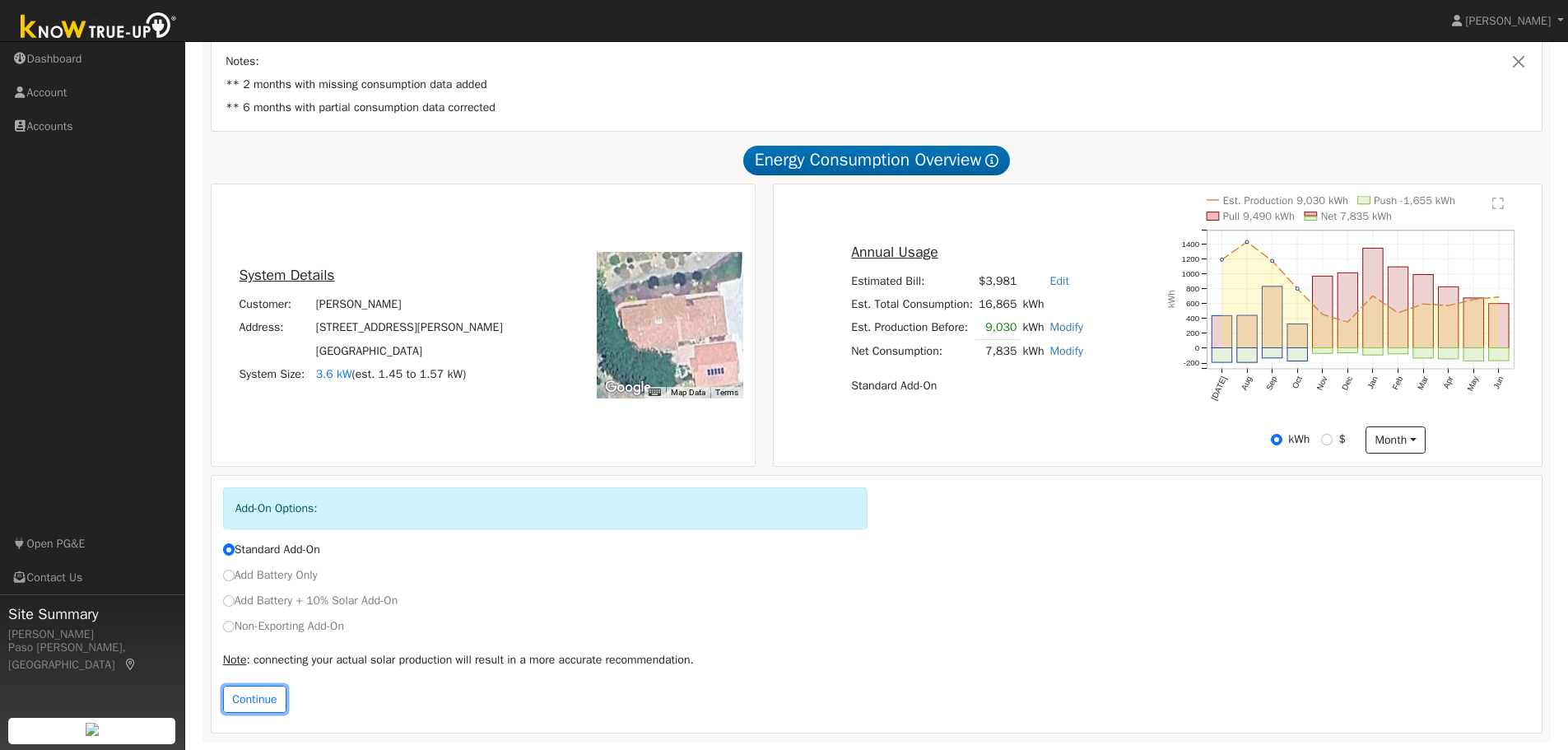 click on "Continue" at bounding box center [255, 700] 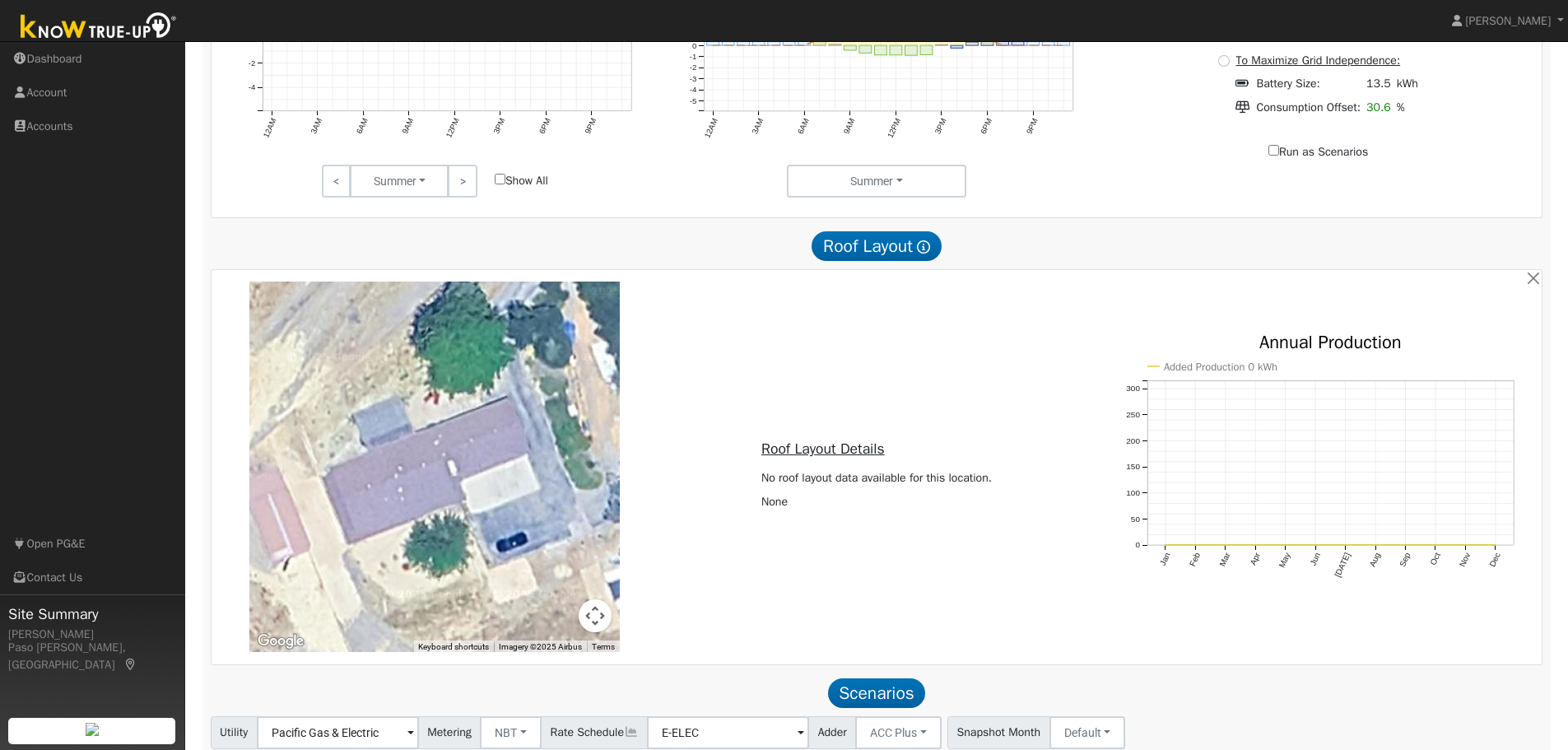 scroll, scrollTop: 1240, scrollLeft: 0, axis: vertical 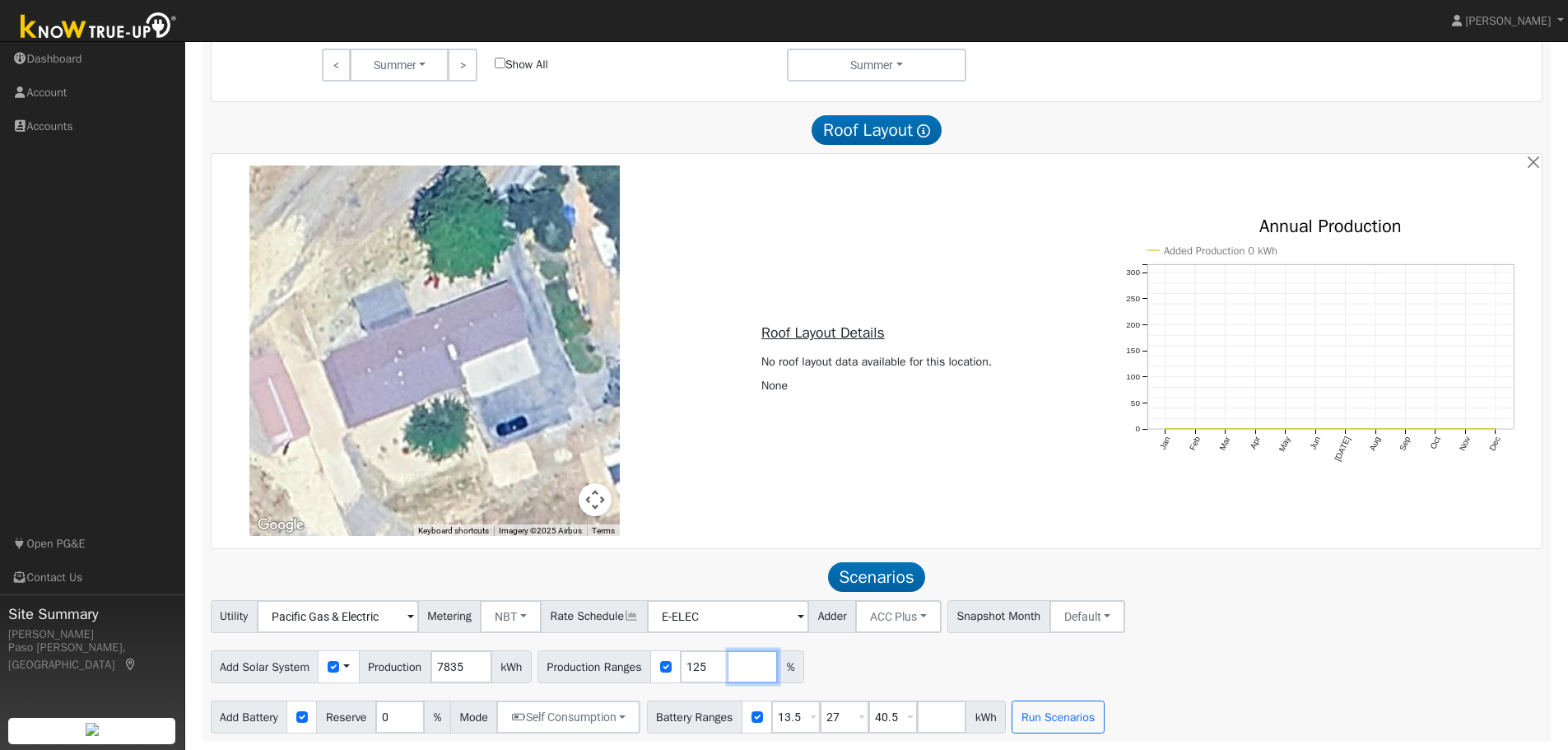 click at bounding box center [753, 667] 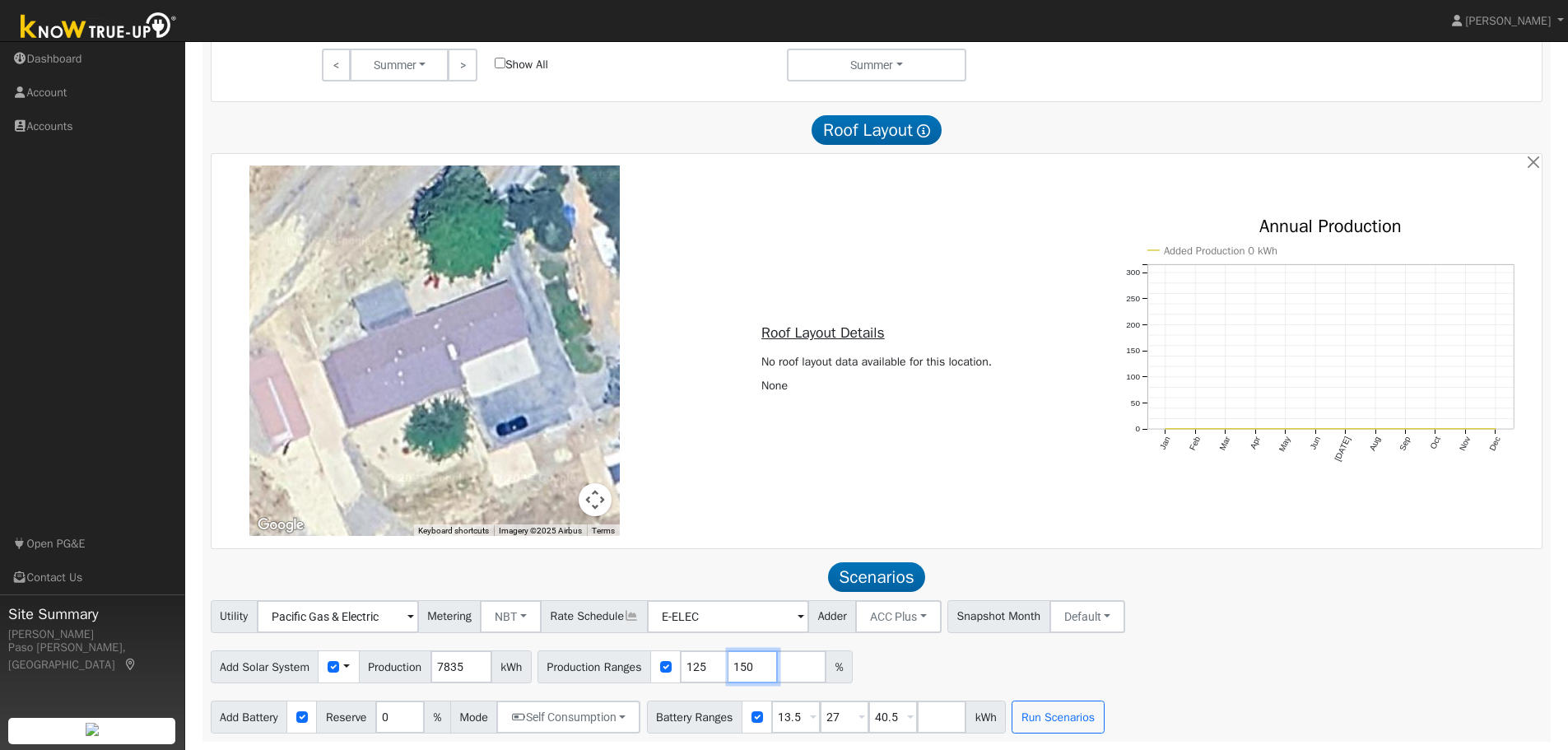 type on "150" 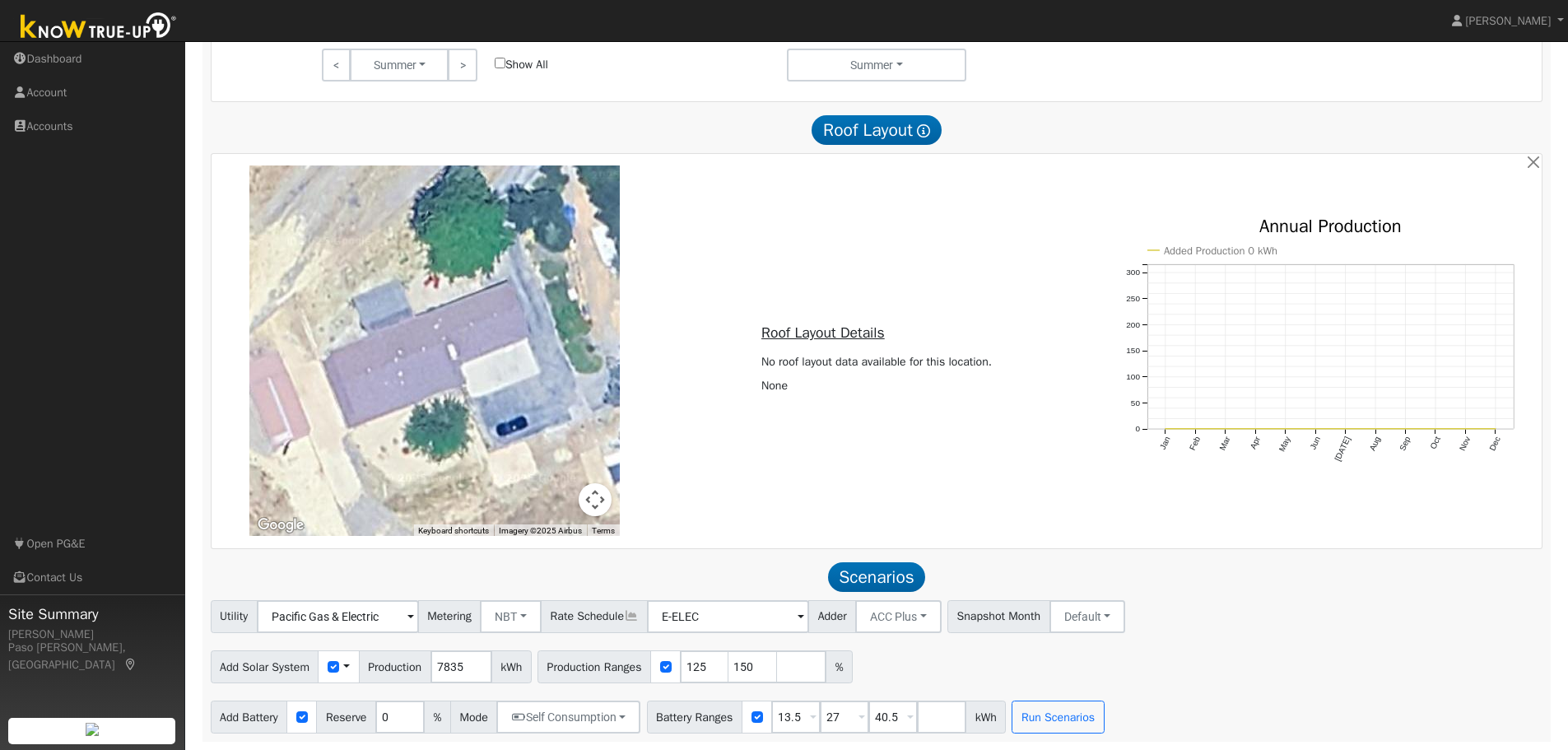 click on "Utility Pacific Gas & Electric Metering NBT NEM NBT  Rate Schedule  E-ELEC Adder ACC Plus - None - ACC Plus SB-535 Snapshot Month Default Jan Feb Mar Apr May Jun [DATE] Aug Sep Oct Nov Dec" at bounding box center [877, 613] 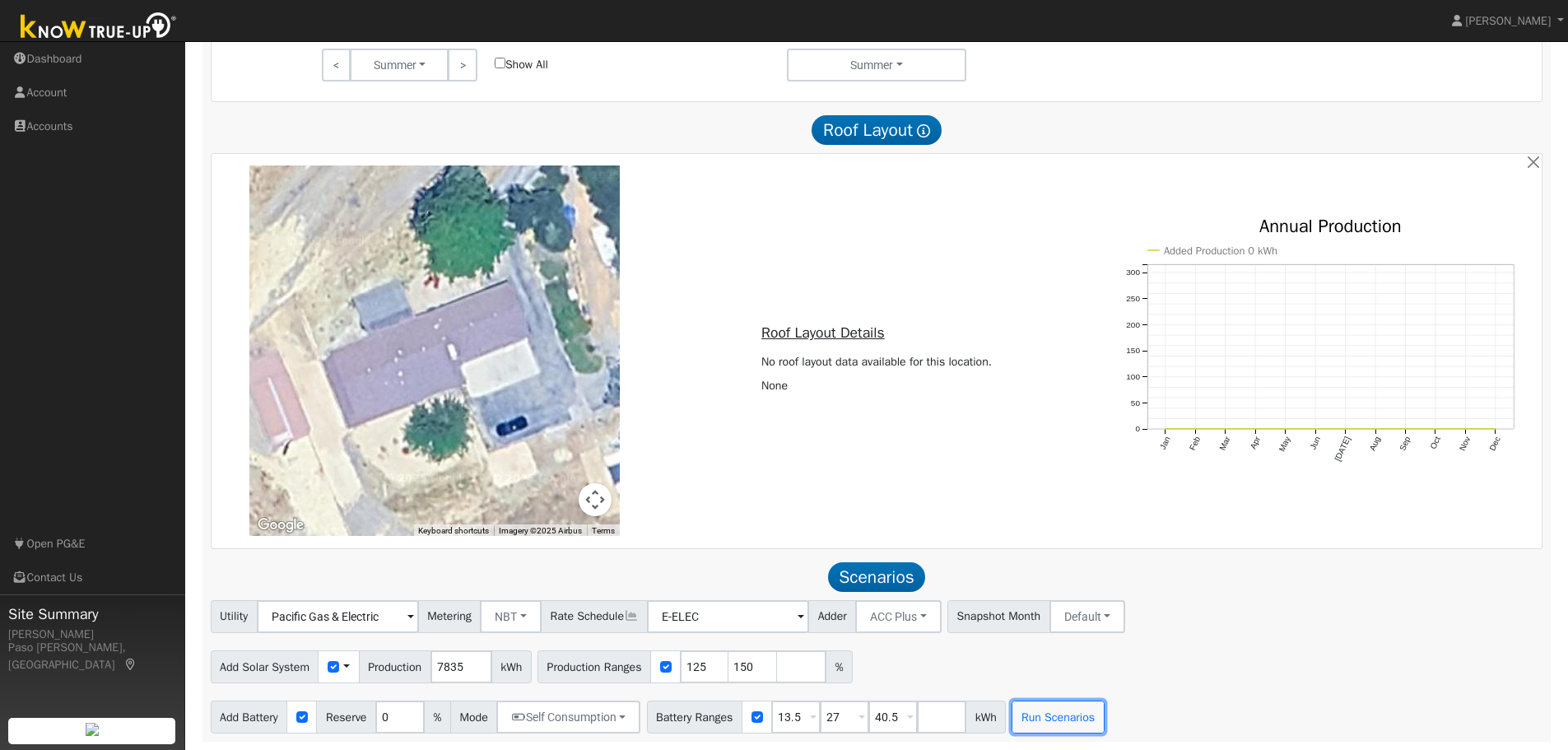 click on "Run Scenarios" at bounding box center (1058, 717) 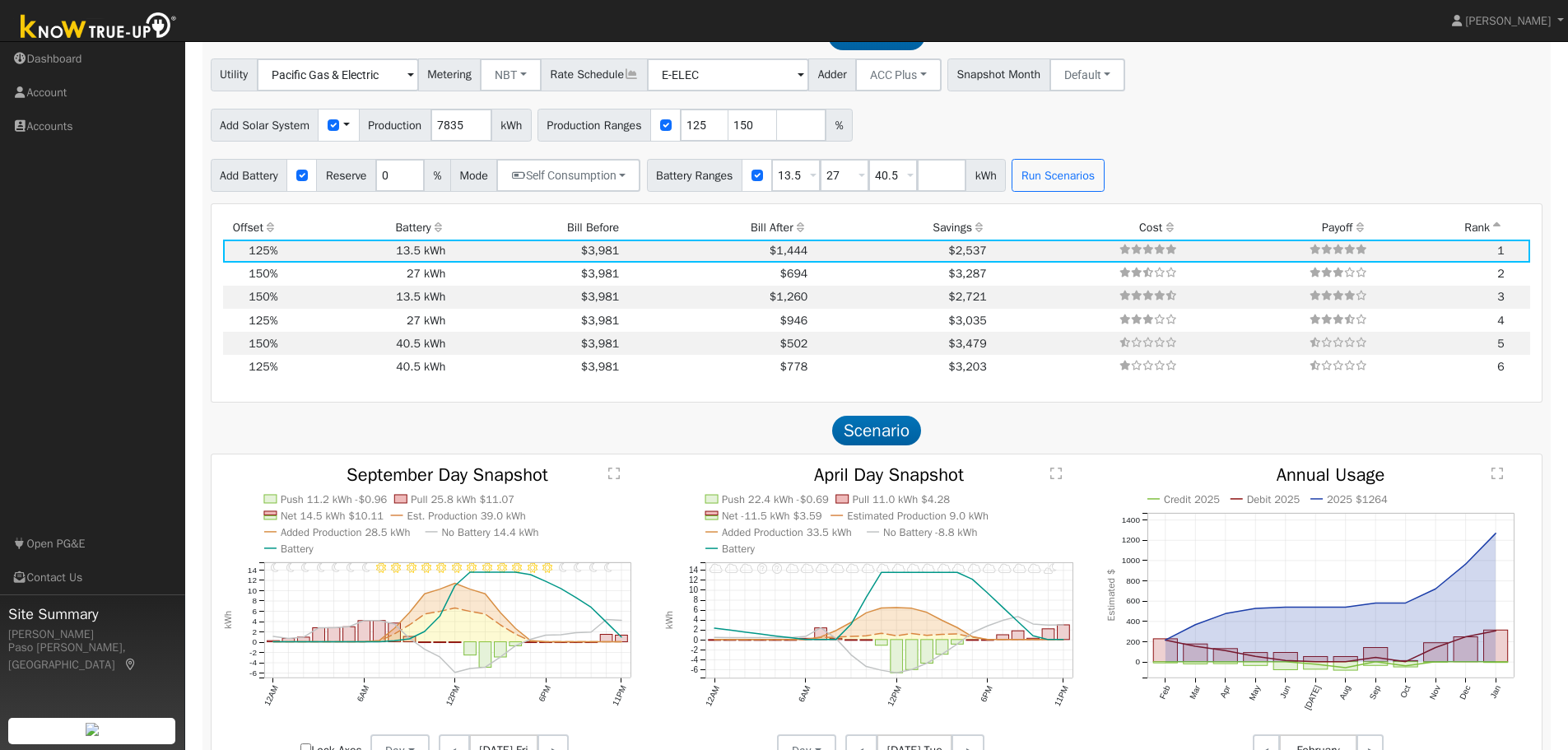 scroll, scrollTop: 1765, scrollLeft: 0, axis: vertical 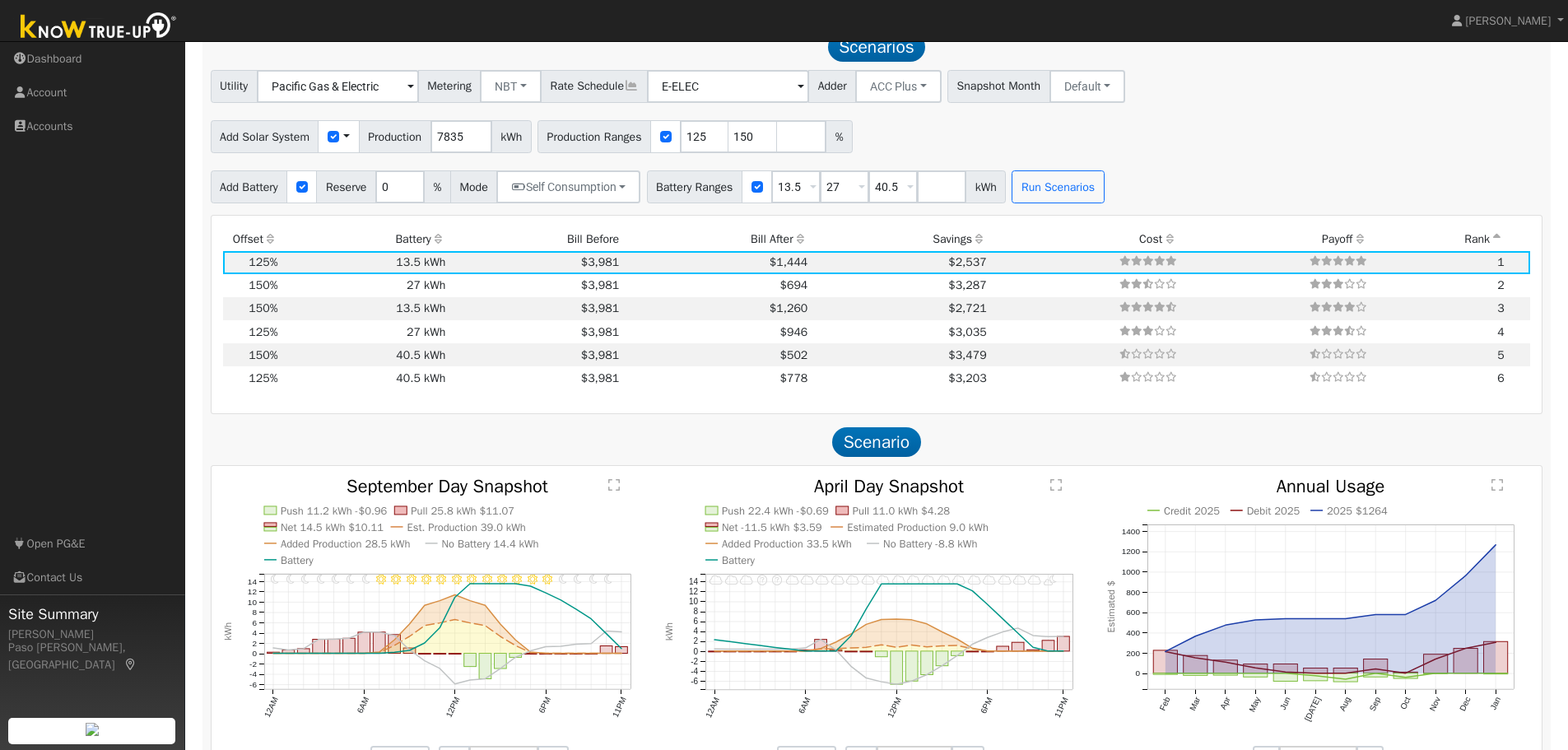 click on "27 kWh" at bounding box center [365, 286] 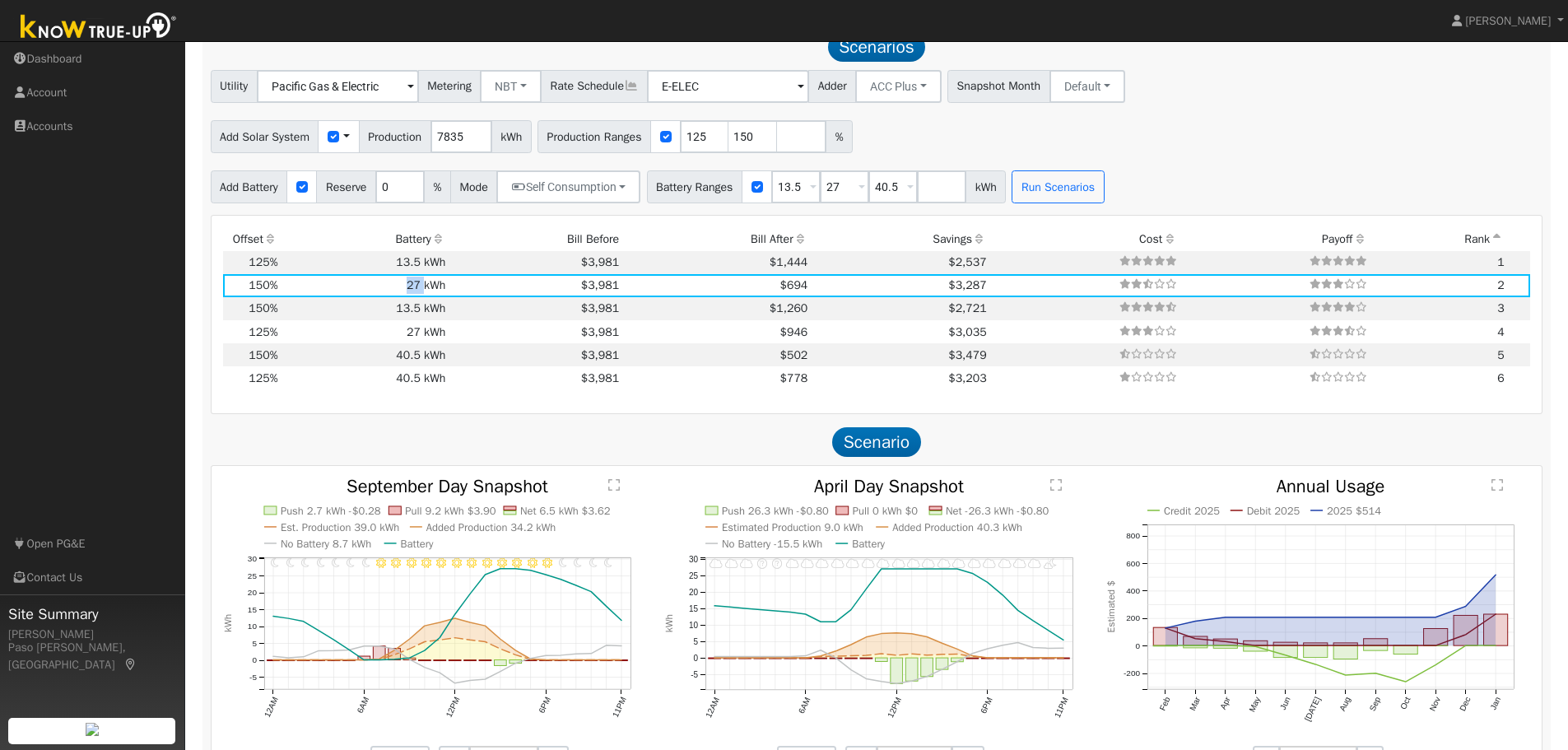 click on "27 kWh" at bounding box center (365, 286) 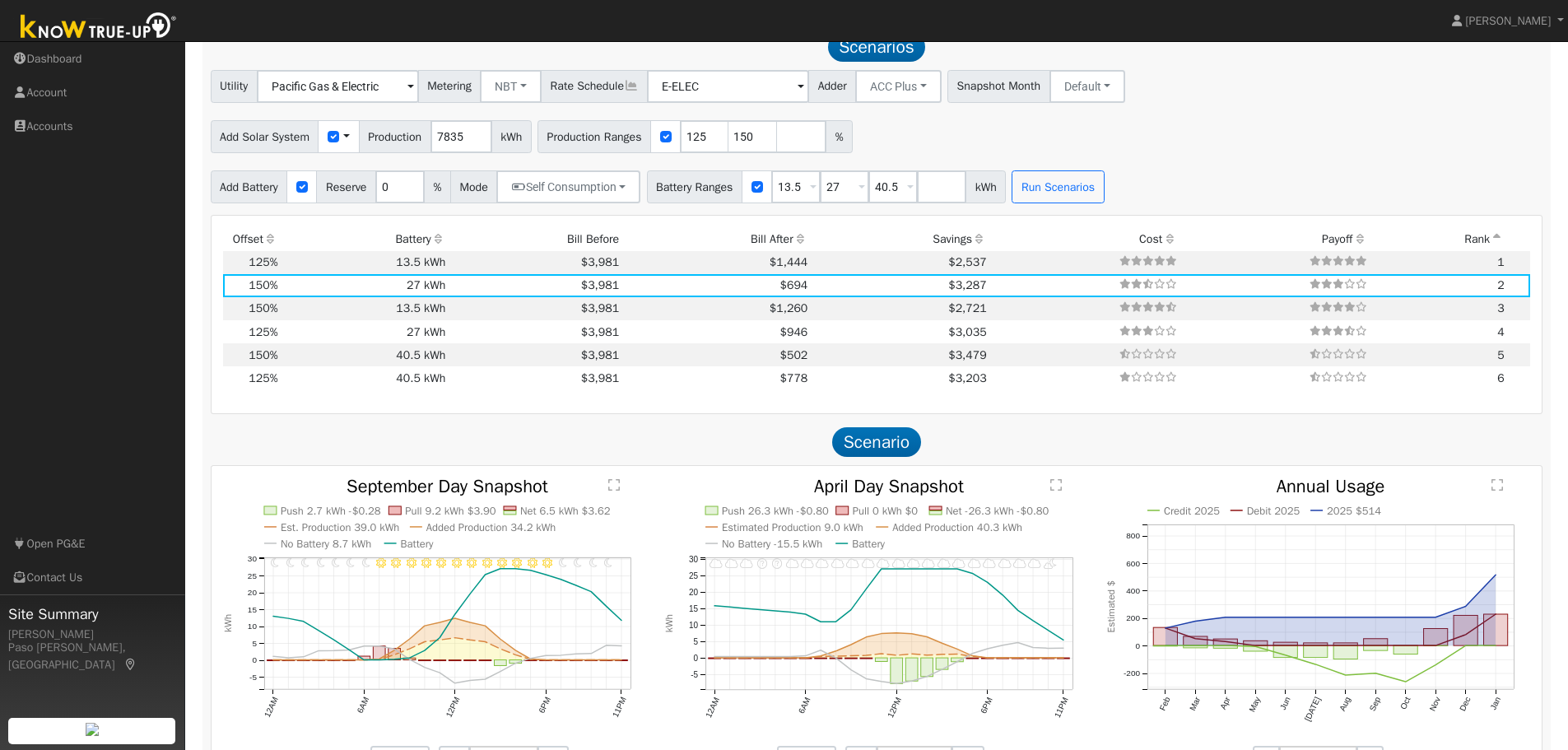 click on "$3,981" at bounding box center [535, 286] 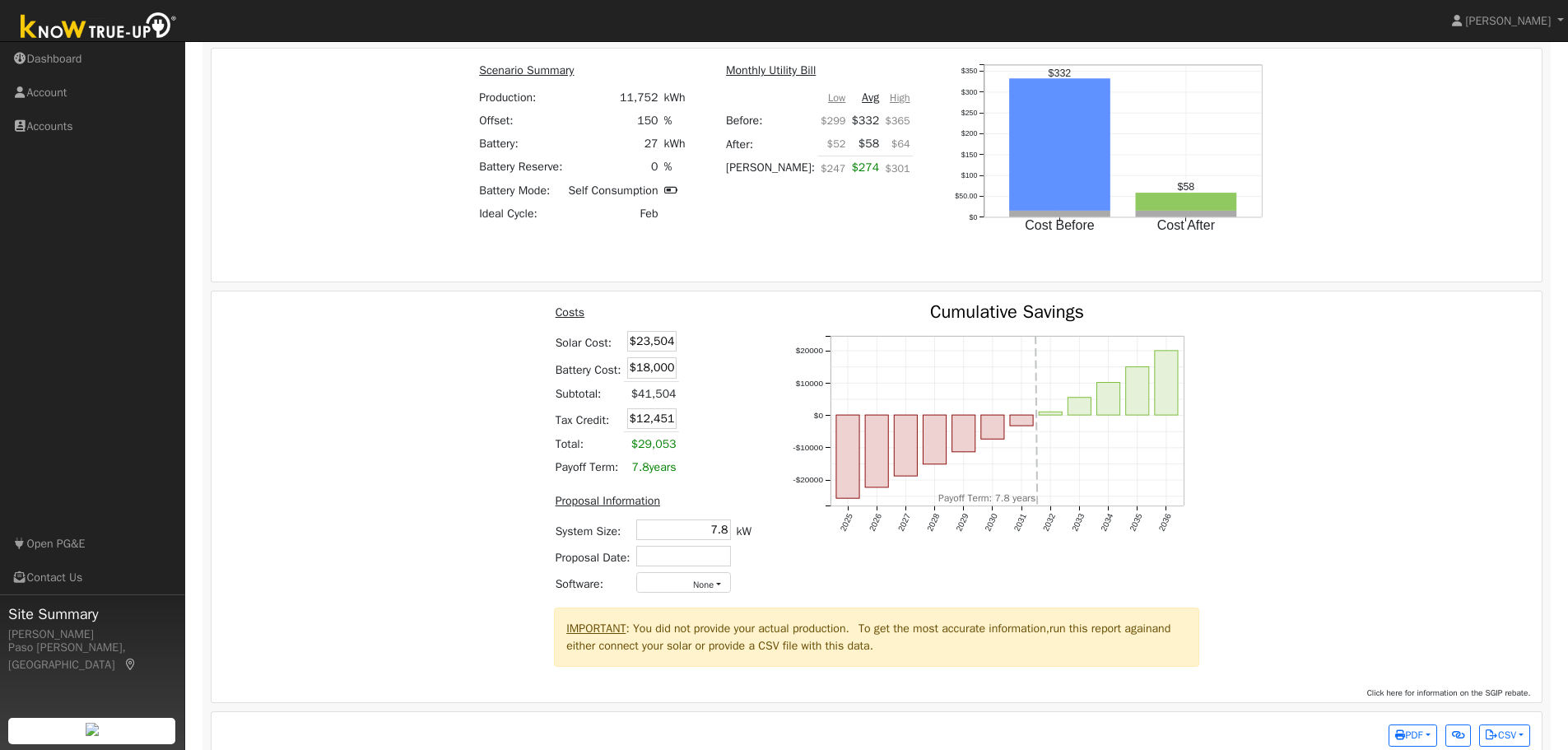 scroll, scrollTop: 2588, scrollLeft: 0, axis: vertical 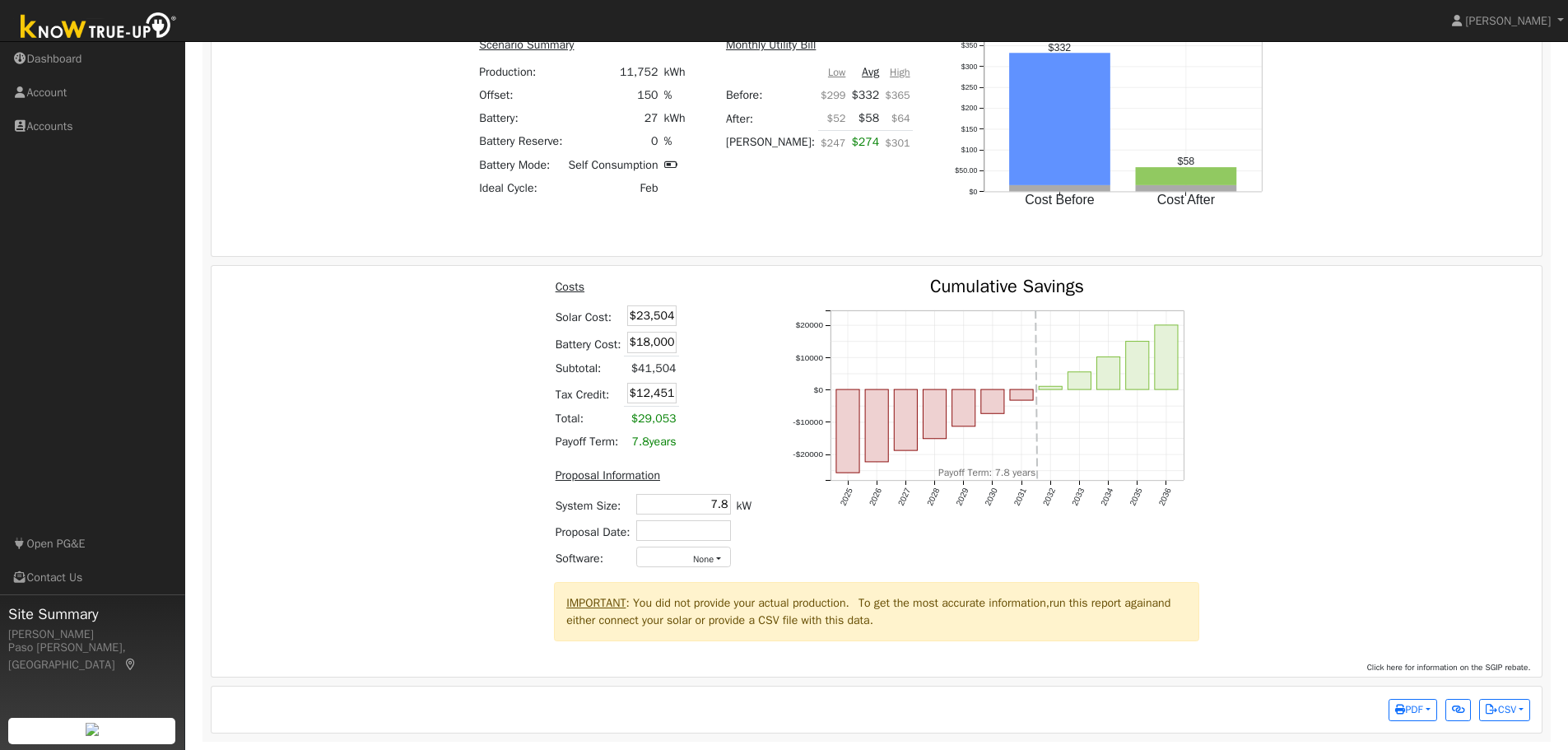 click on "Costs  Solar Cost:  $23,504  Battery Cost:  $18,000 Subtotal: $41,504  Tax Credit:  $12,451 Total: $29,053 Payoff Term: 7.8  years" at bounding box center [653, 366] 